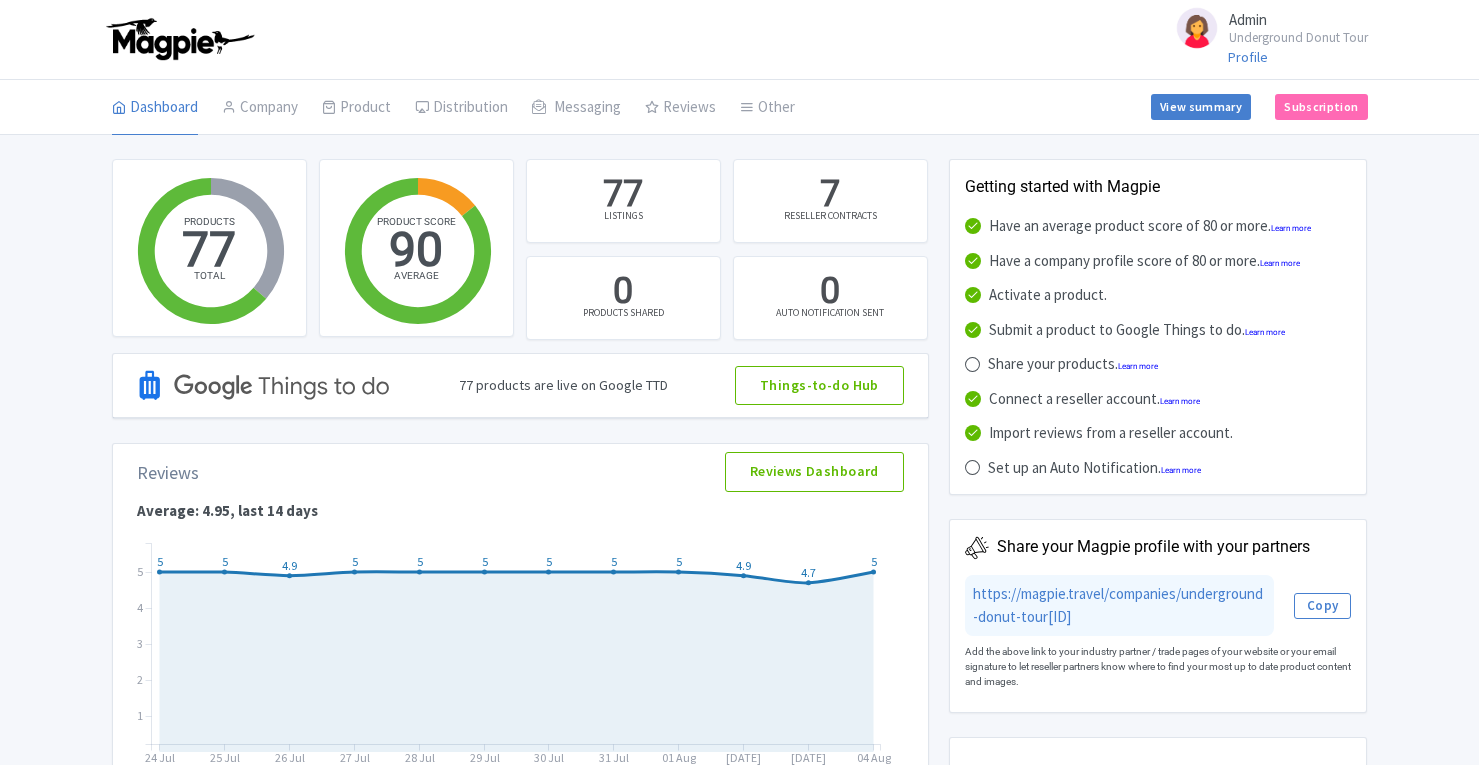 scroll, scrollTop: 0, scrollLeft: 0, axis: both 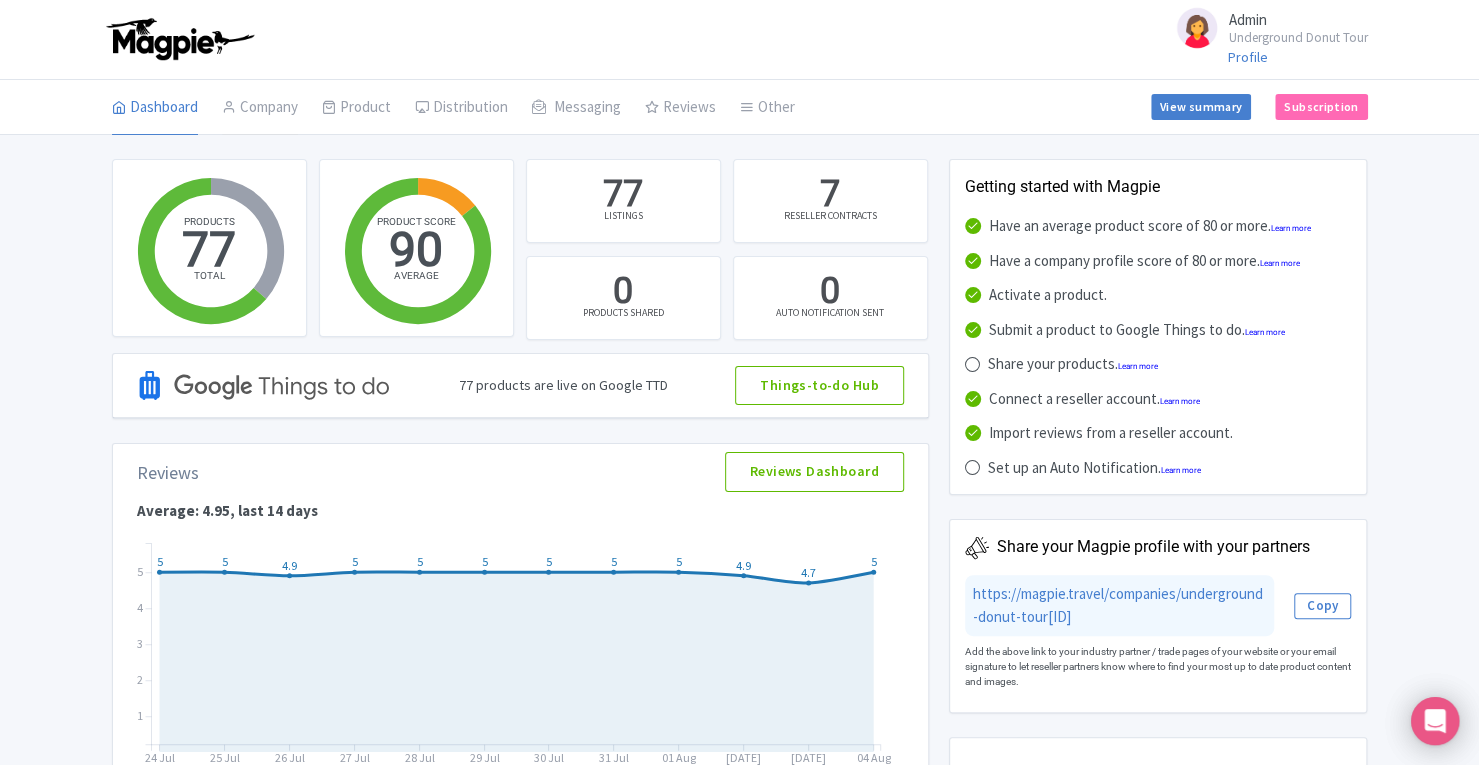 click on "Company" at bounding box center (260, 108) 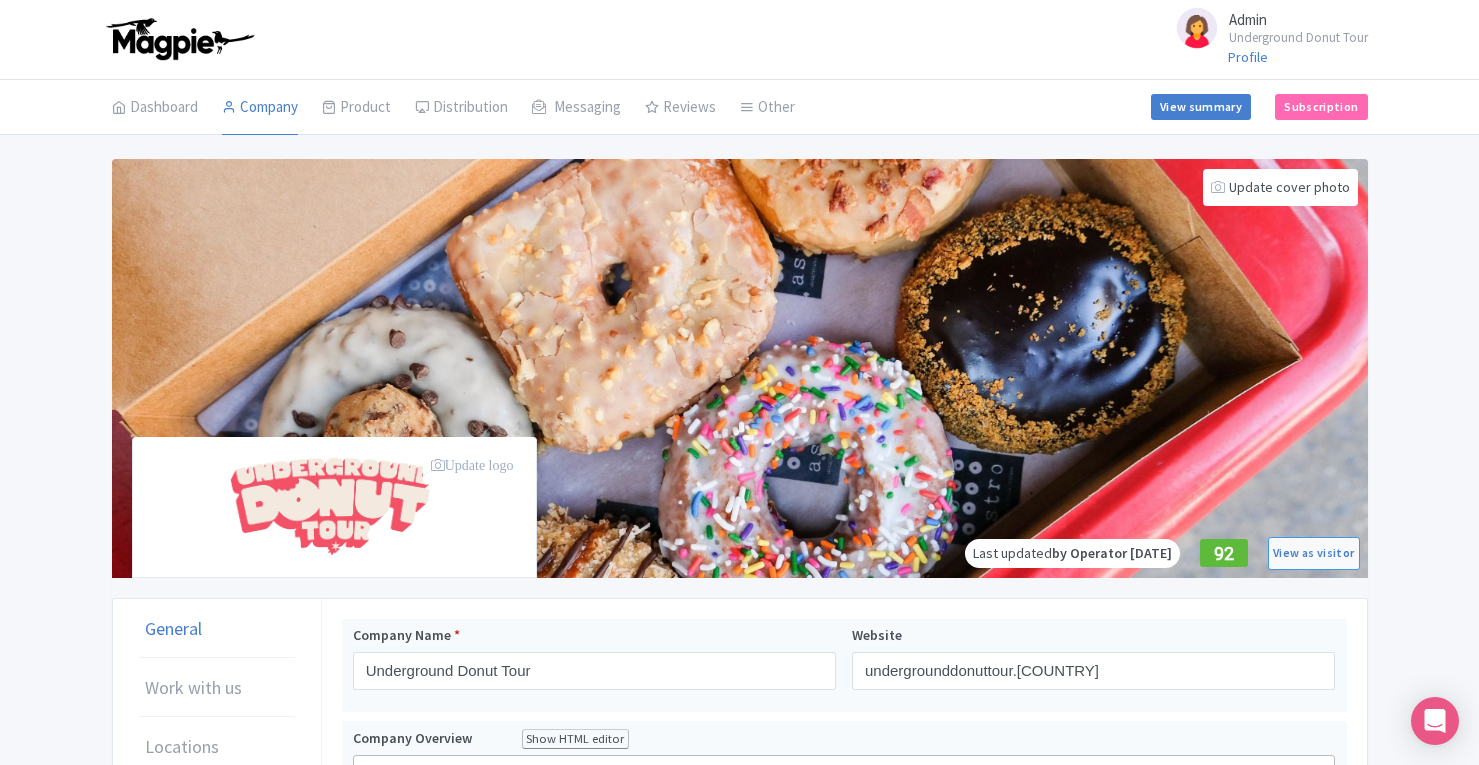 scroll, scrollTop: 0, scrollLeft: 0, axis: both 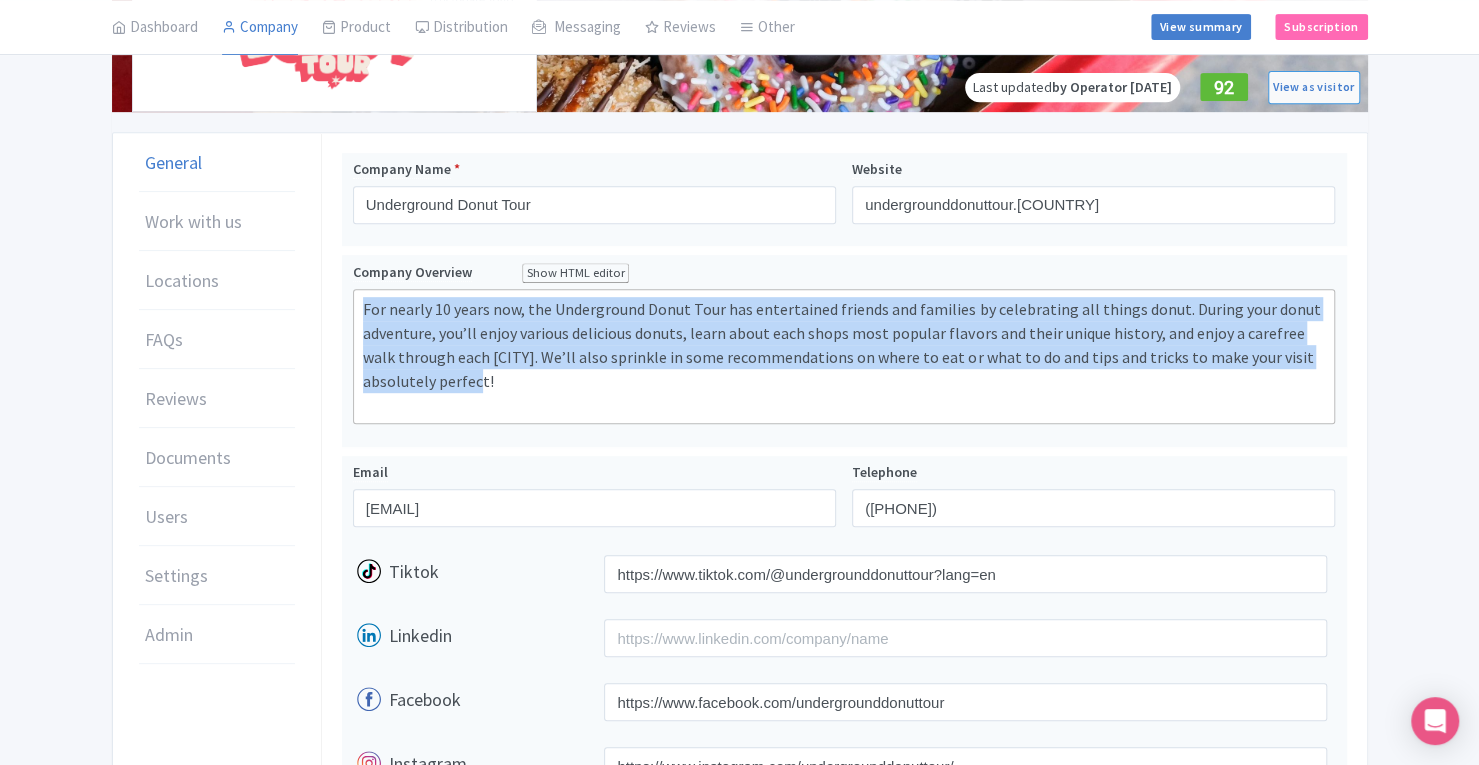 drag, startPoint x: 360, startPoint y: 304, endPoint x: 459, endPoint y: 373, distance: 120.67311 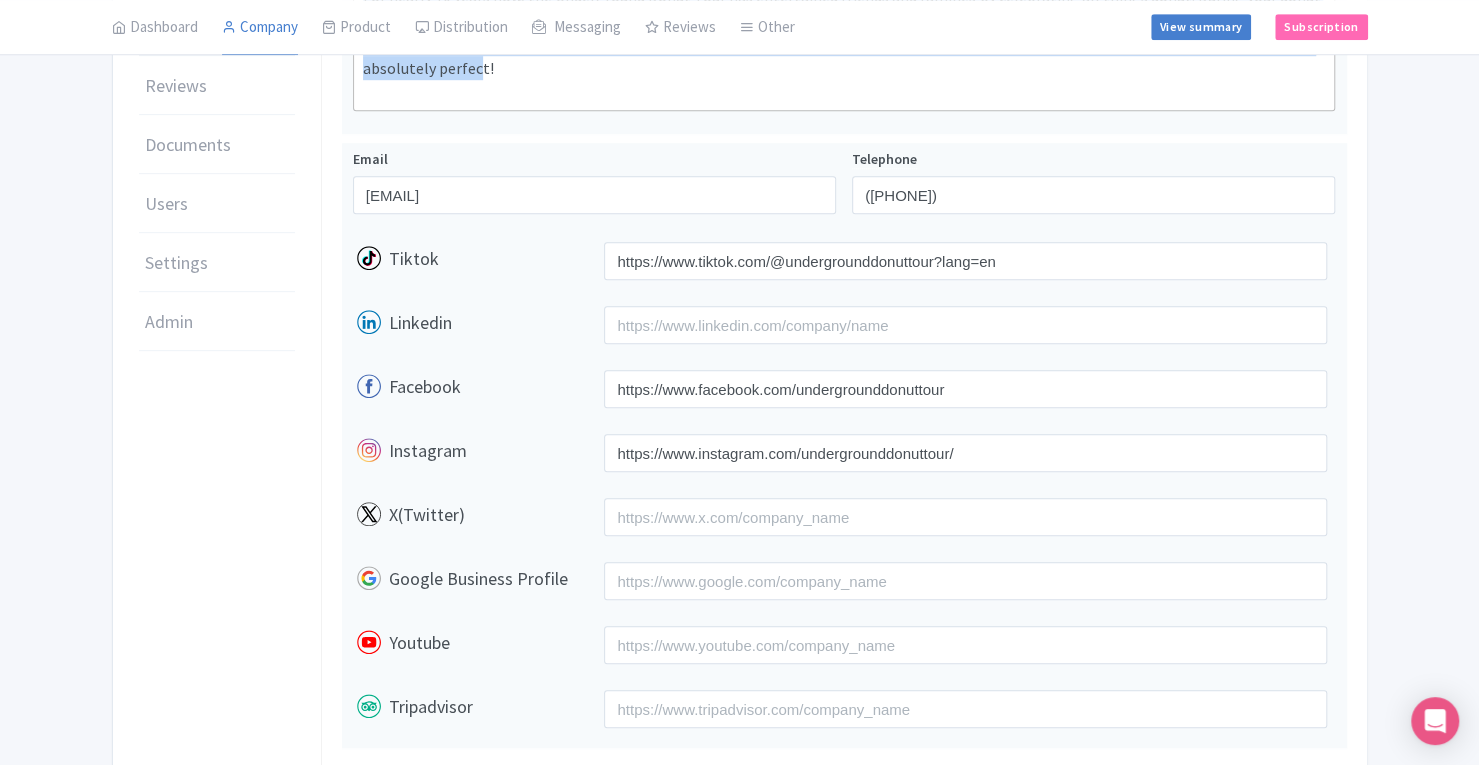 scroll, scrollTop: 798, scrollLeft: 0, axis: vertical 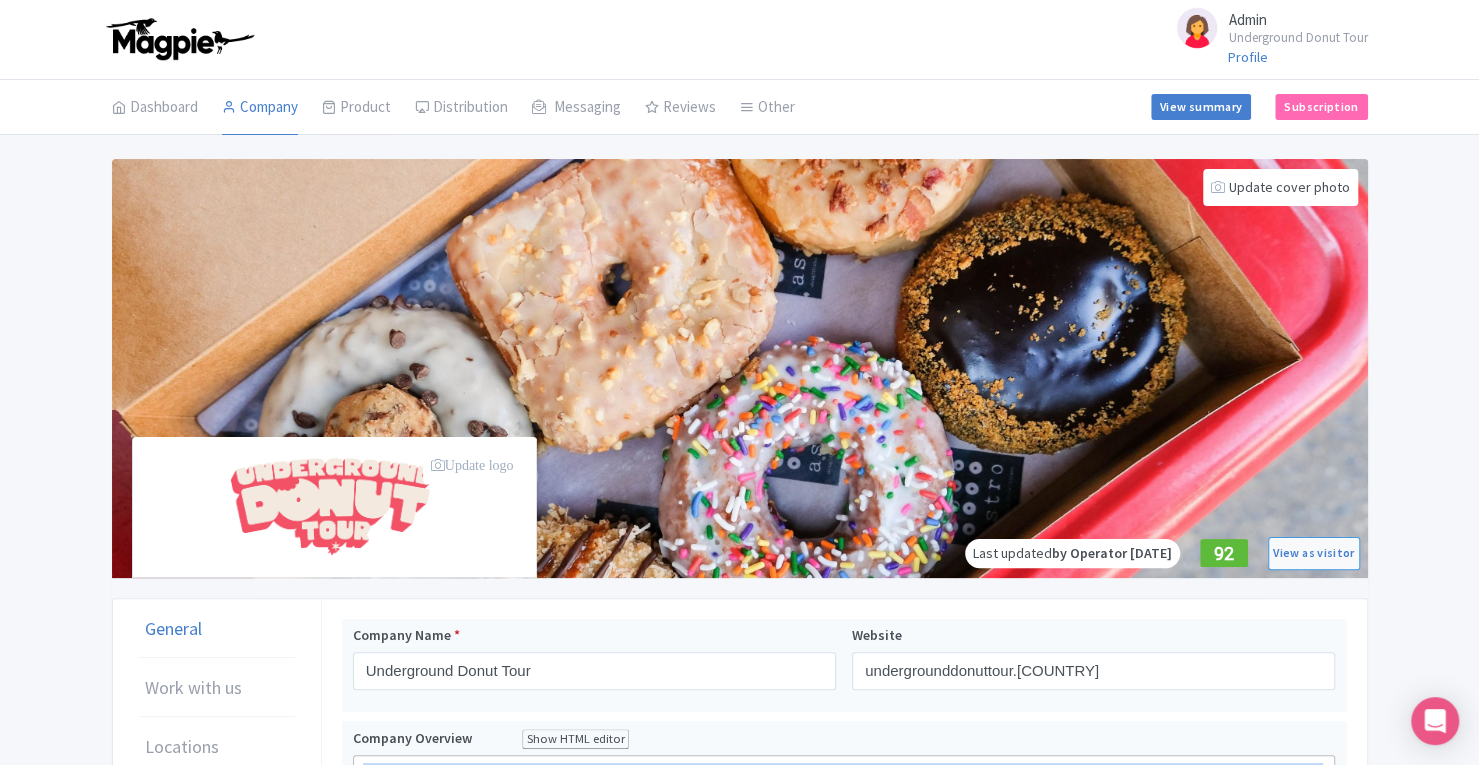 click on "Product" at bounding box center (356, 108) 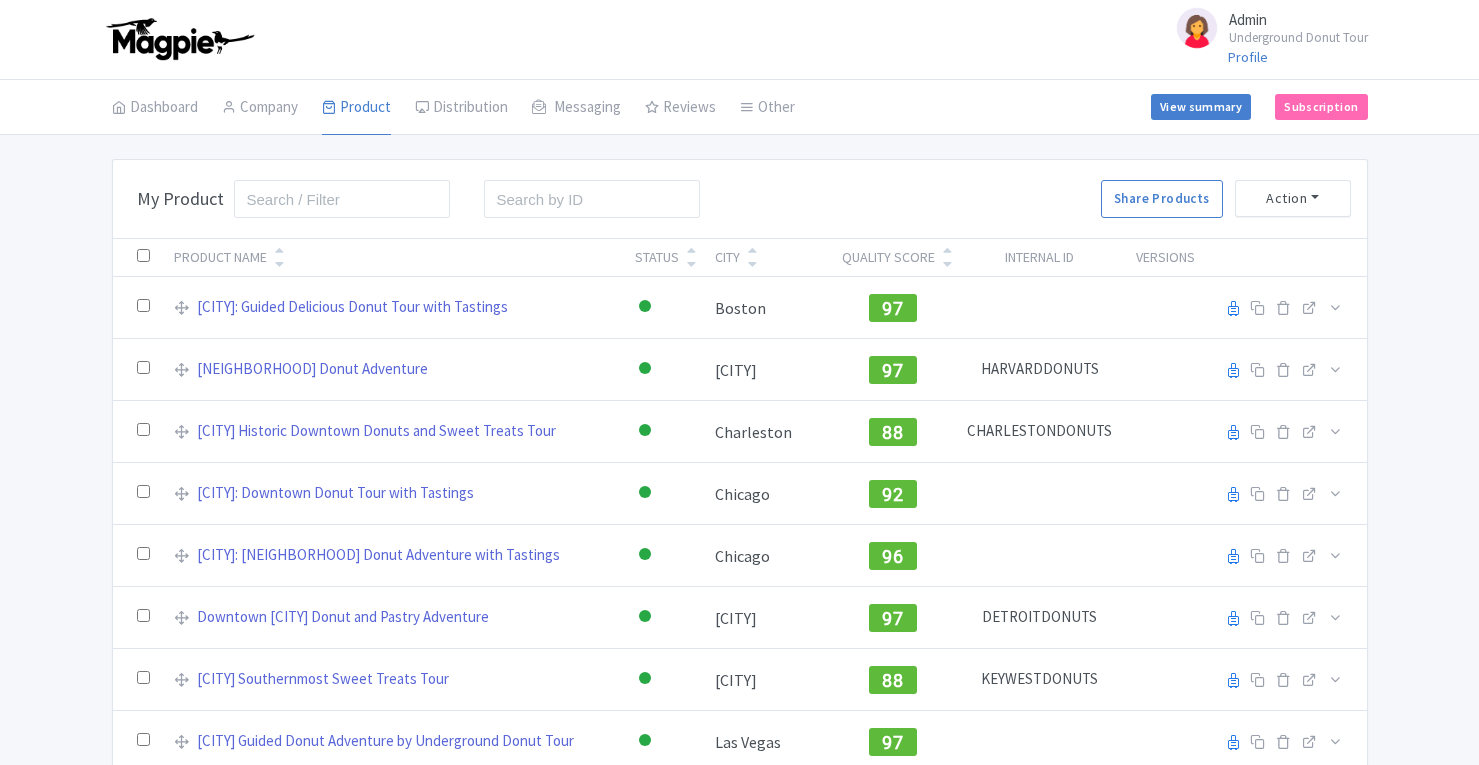 scroll, scrollTop: 0, scrollLeft: 0, axis: both 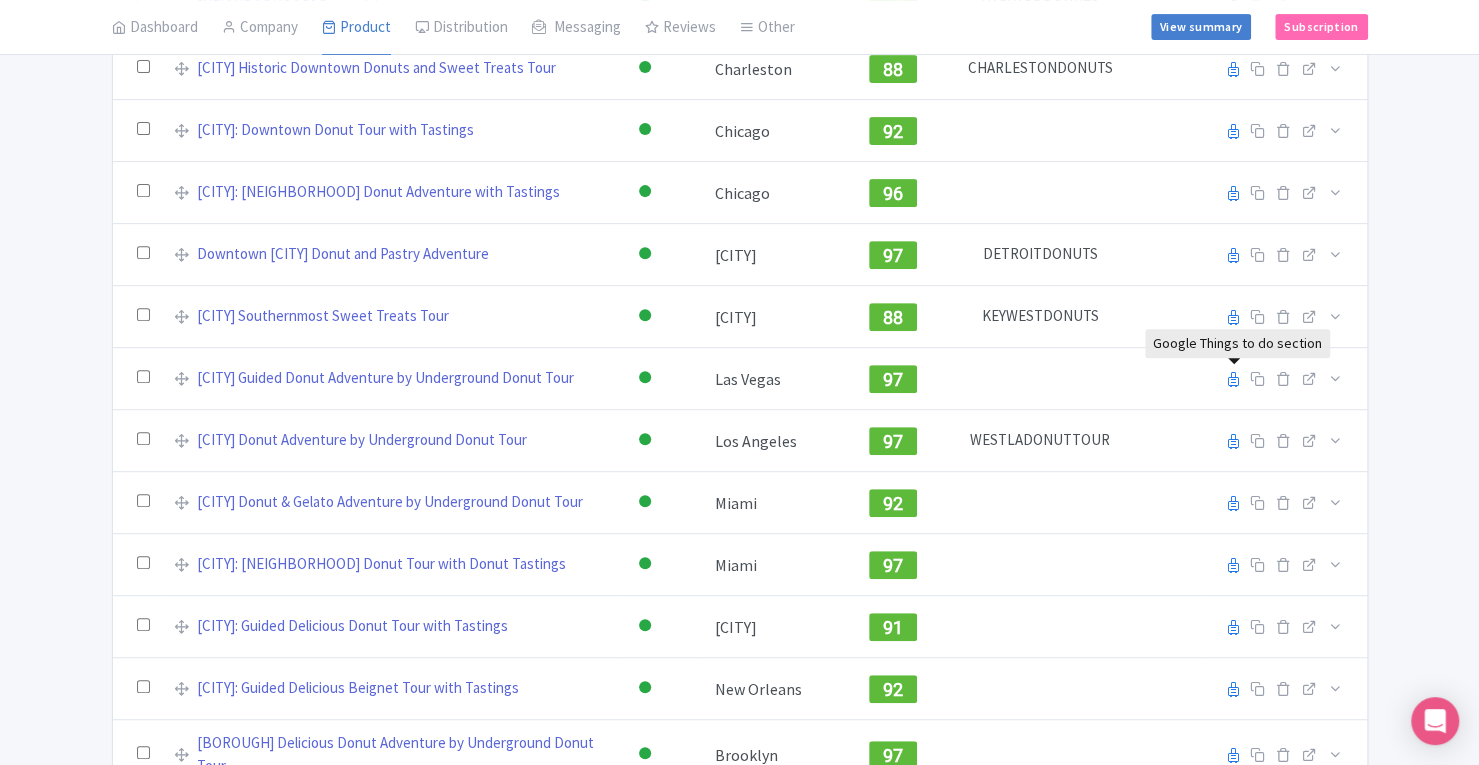 click at bounding box center (1233, 379) 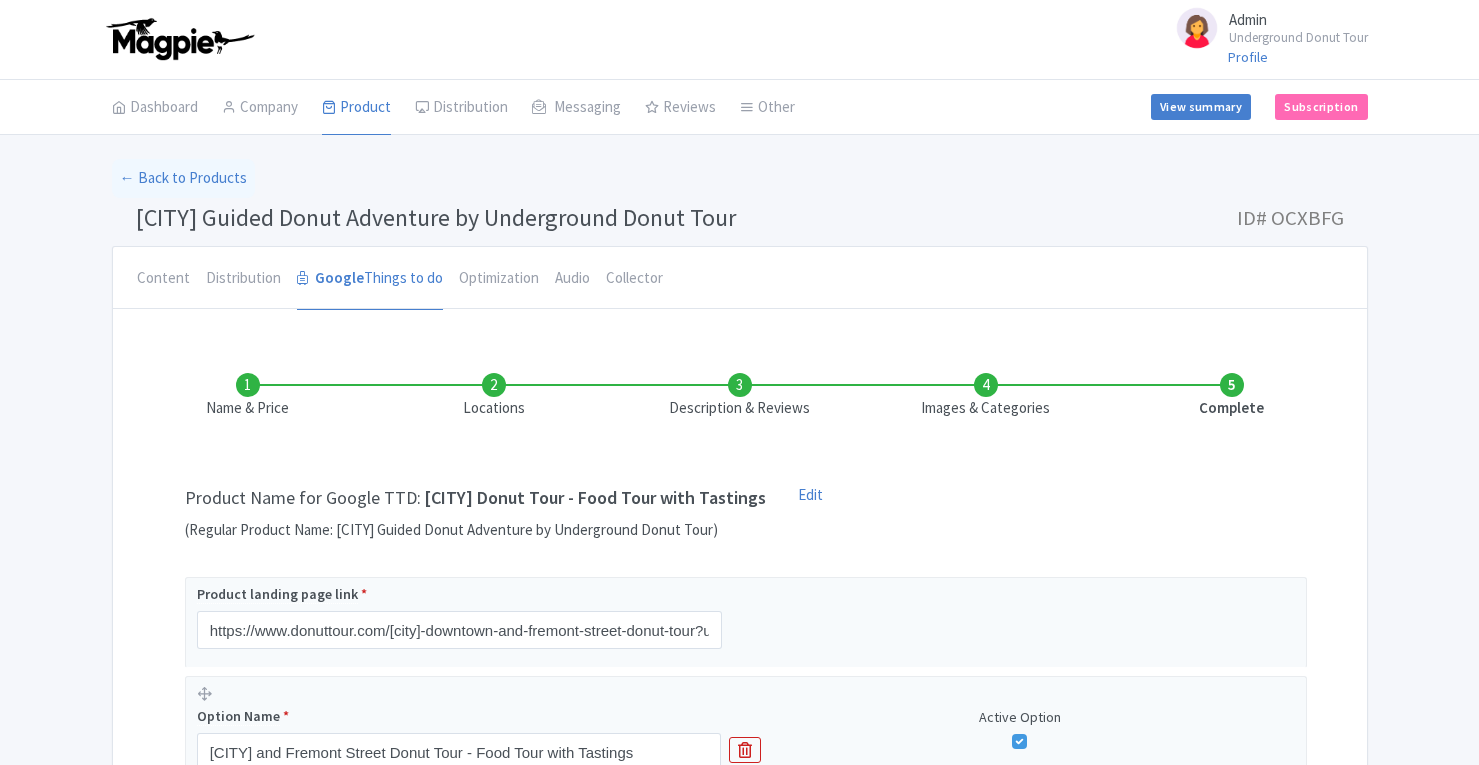 scroll, scrollTop: 0, scrollLeft: 0, axis: both 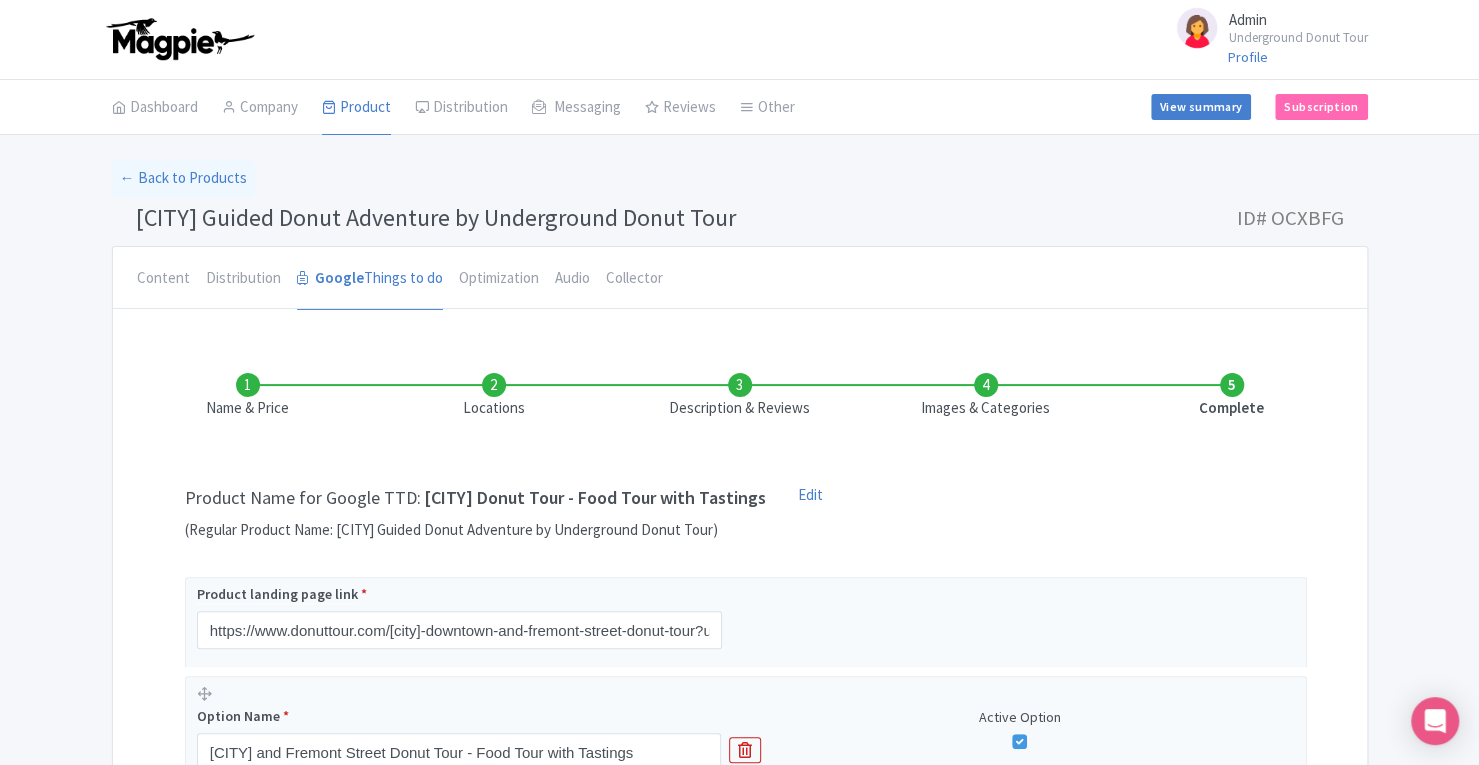 click on "Locations" at bounding box center (494, 396) 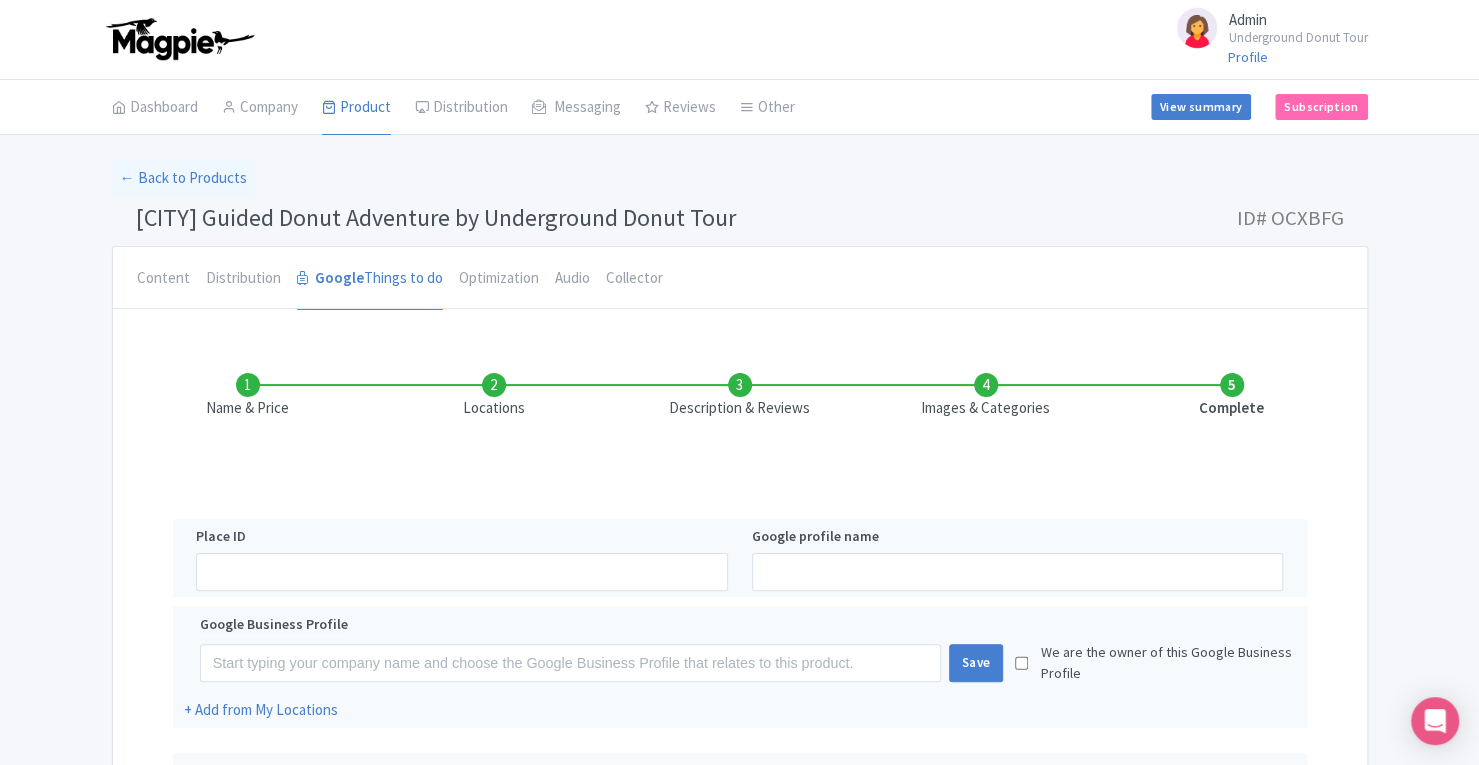 click on "Description & Reviews" at bounding box center [740, 396] 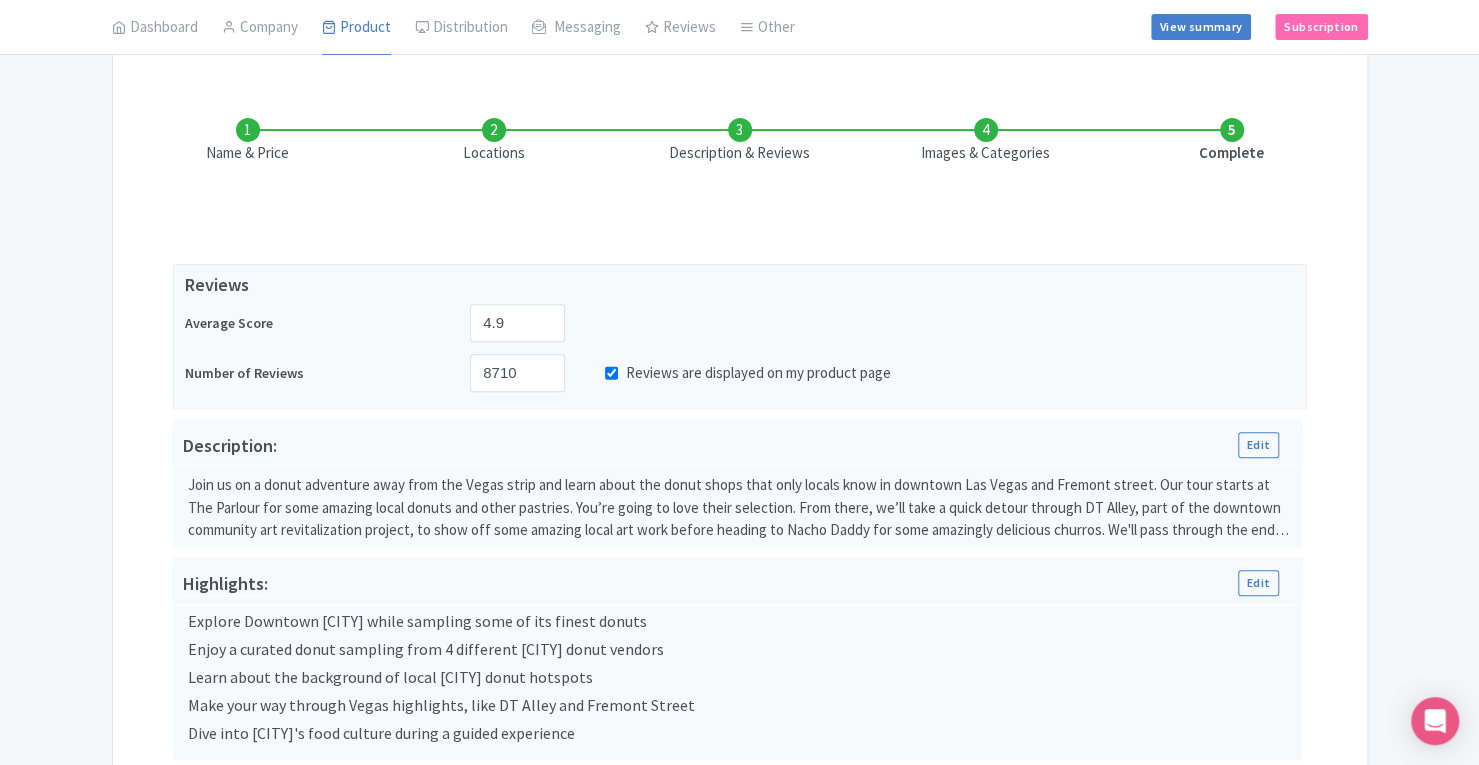 scroll, scrollTop: 259, scrollLeft: 0, axis: vertical 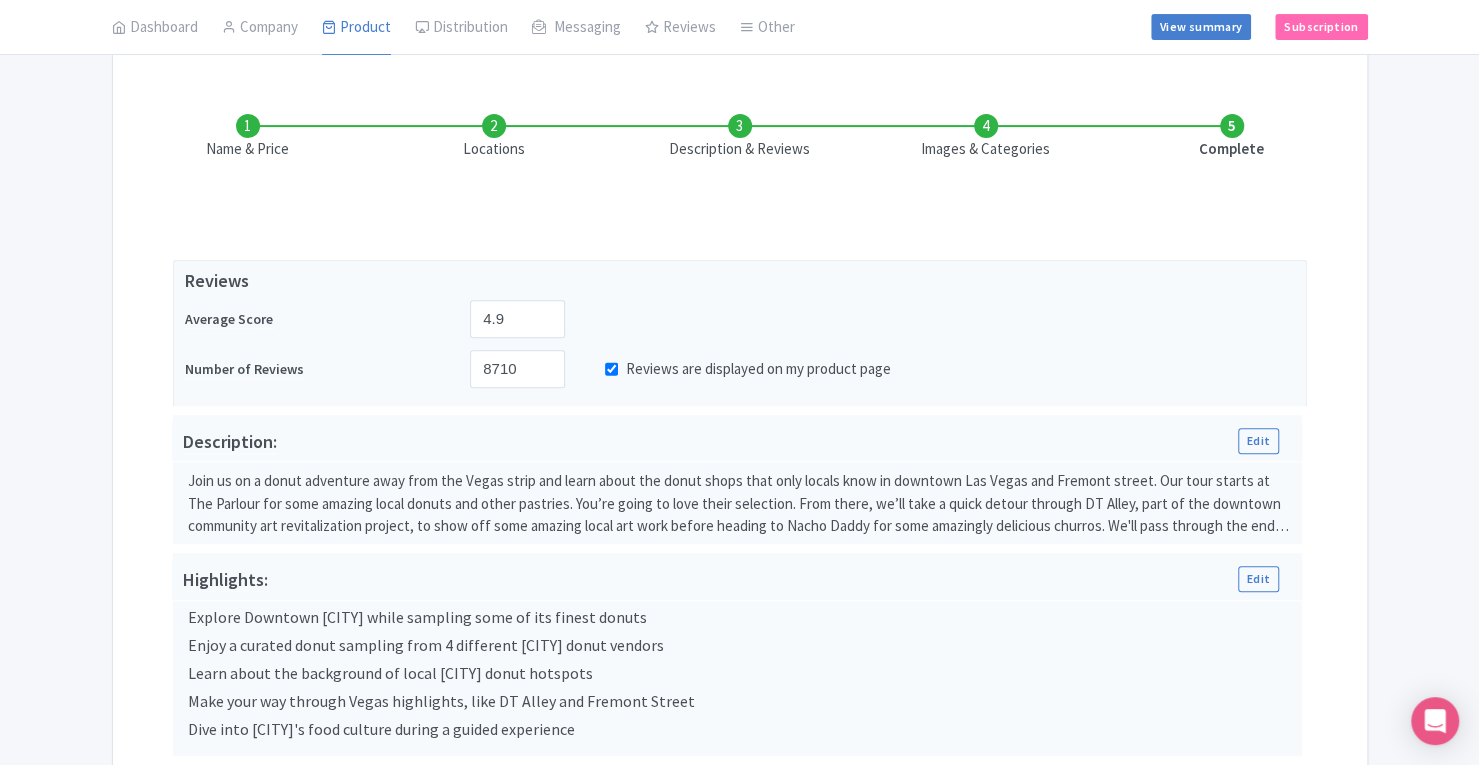 click on "Images & Categories" at bounding box center (986, 137) 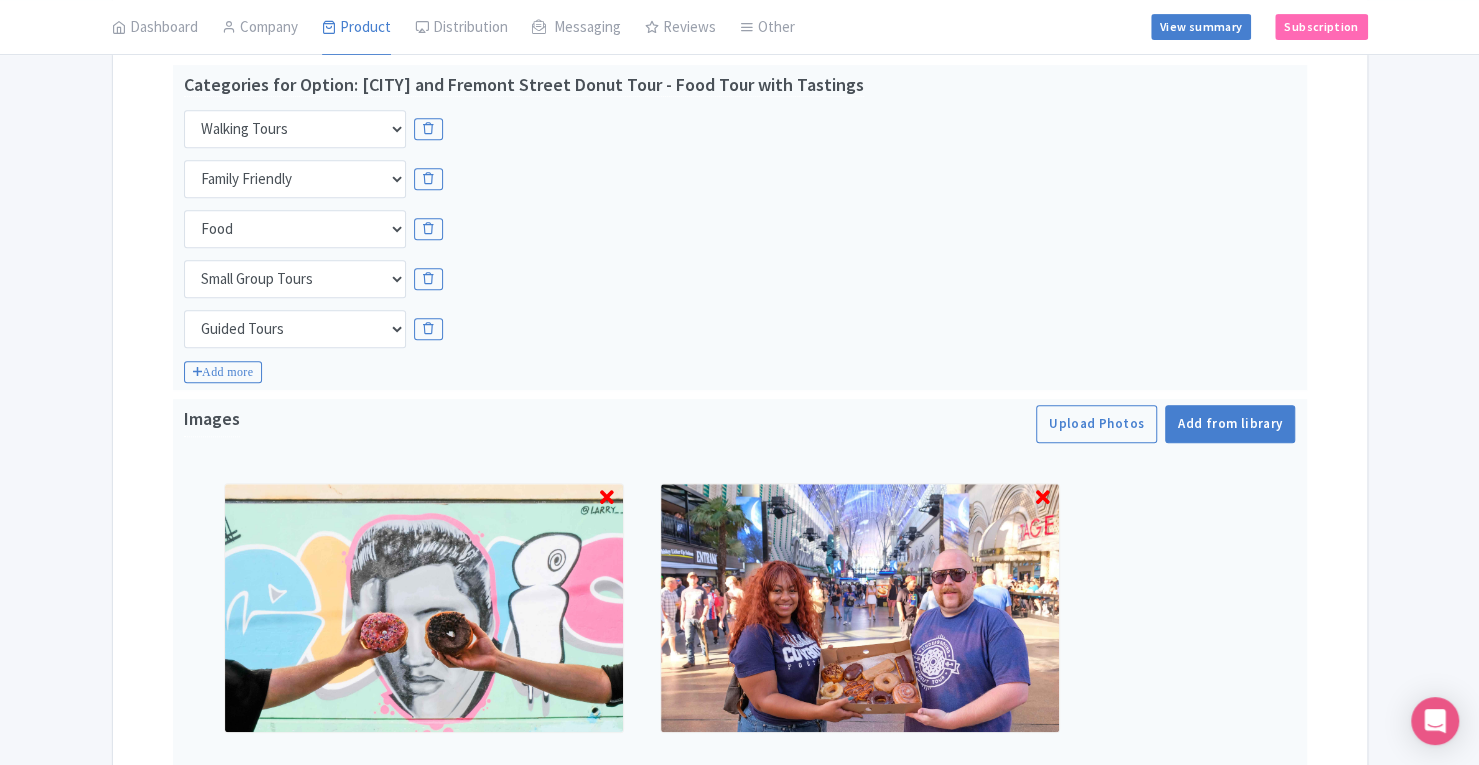 scroll, scrollTop: 353, scrollLeft: 0, axis: vertical 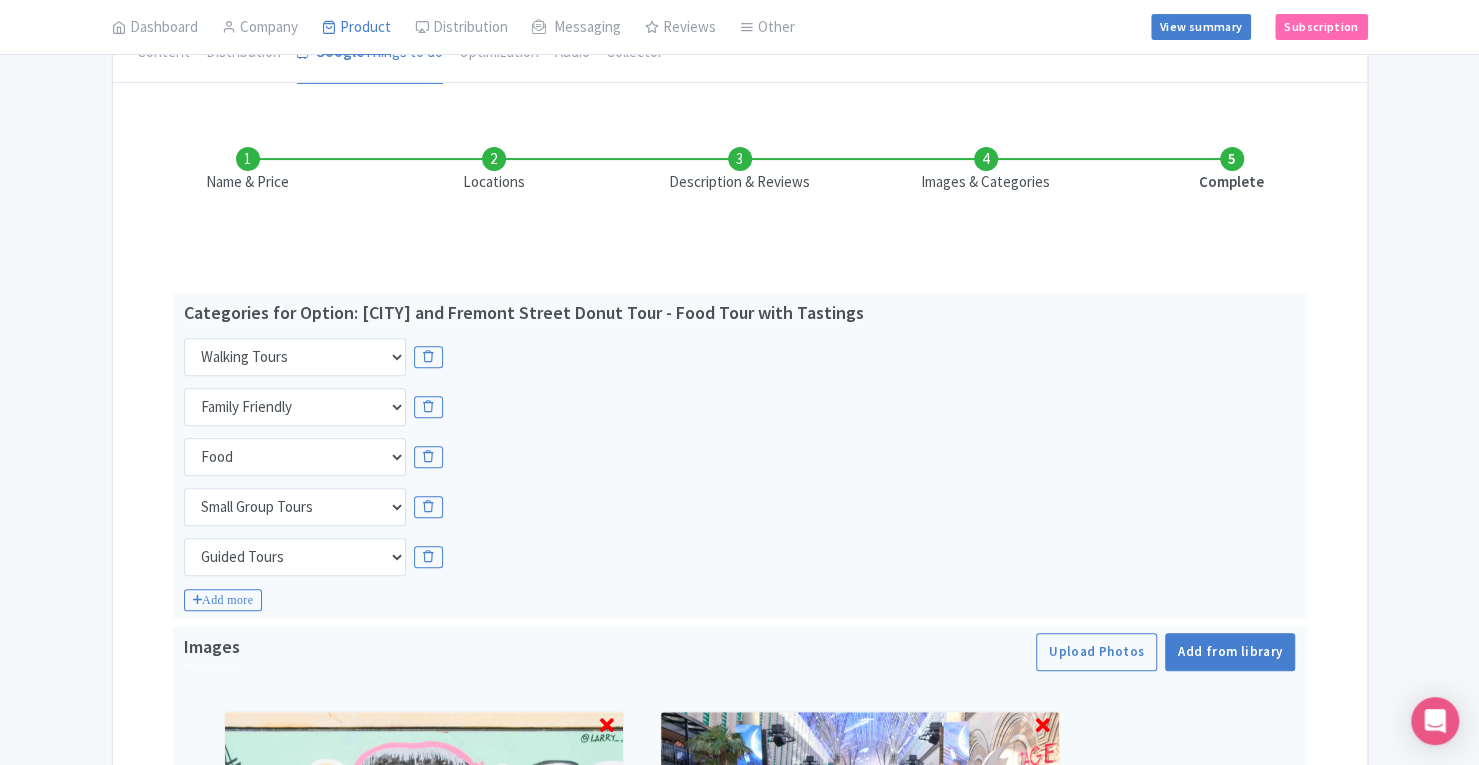 click on "Name & Price" at bounding box center [248, 170] 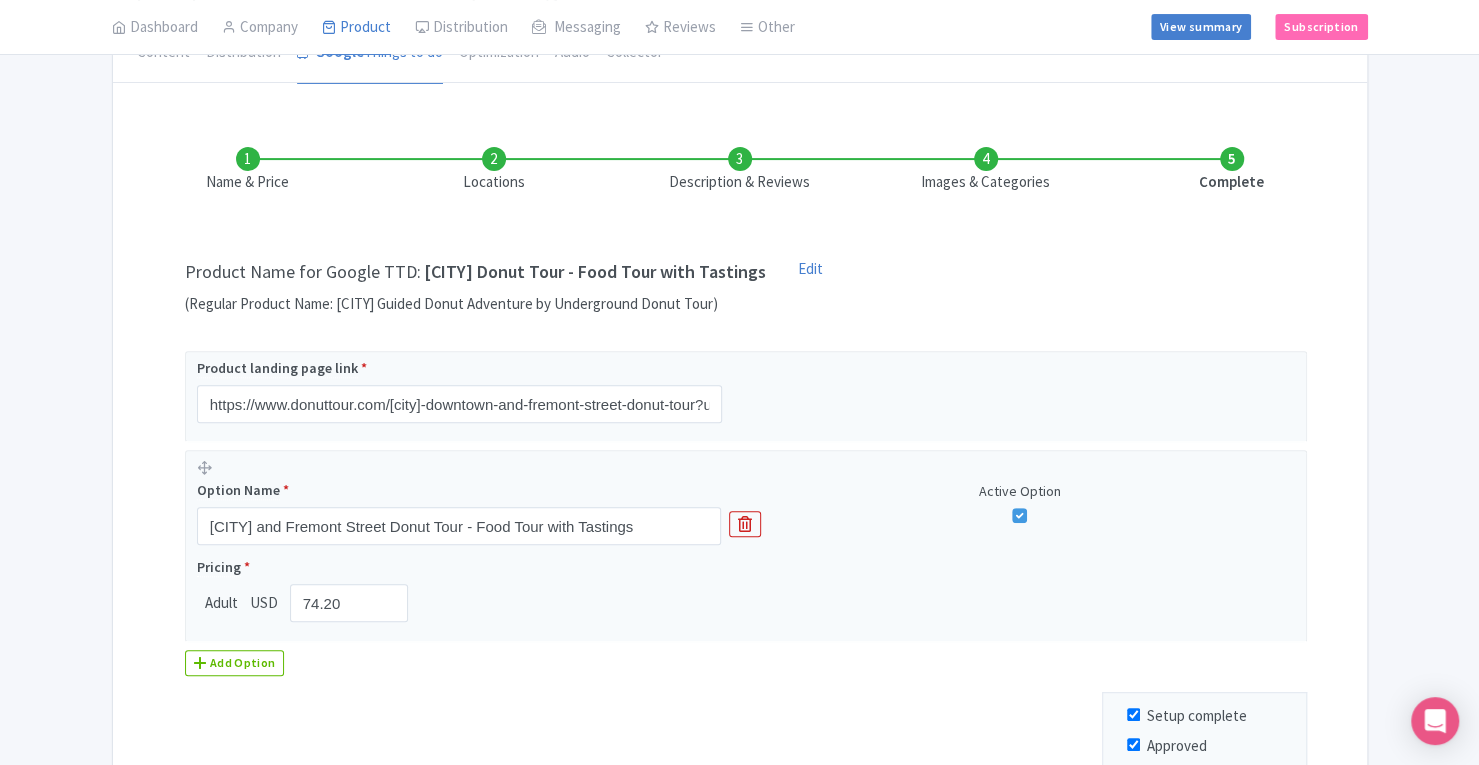 click on "Locations" at bounding box center [494, 170] 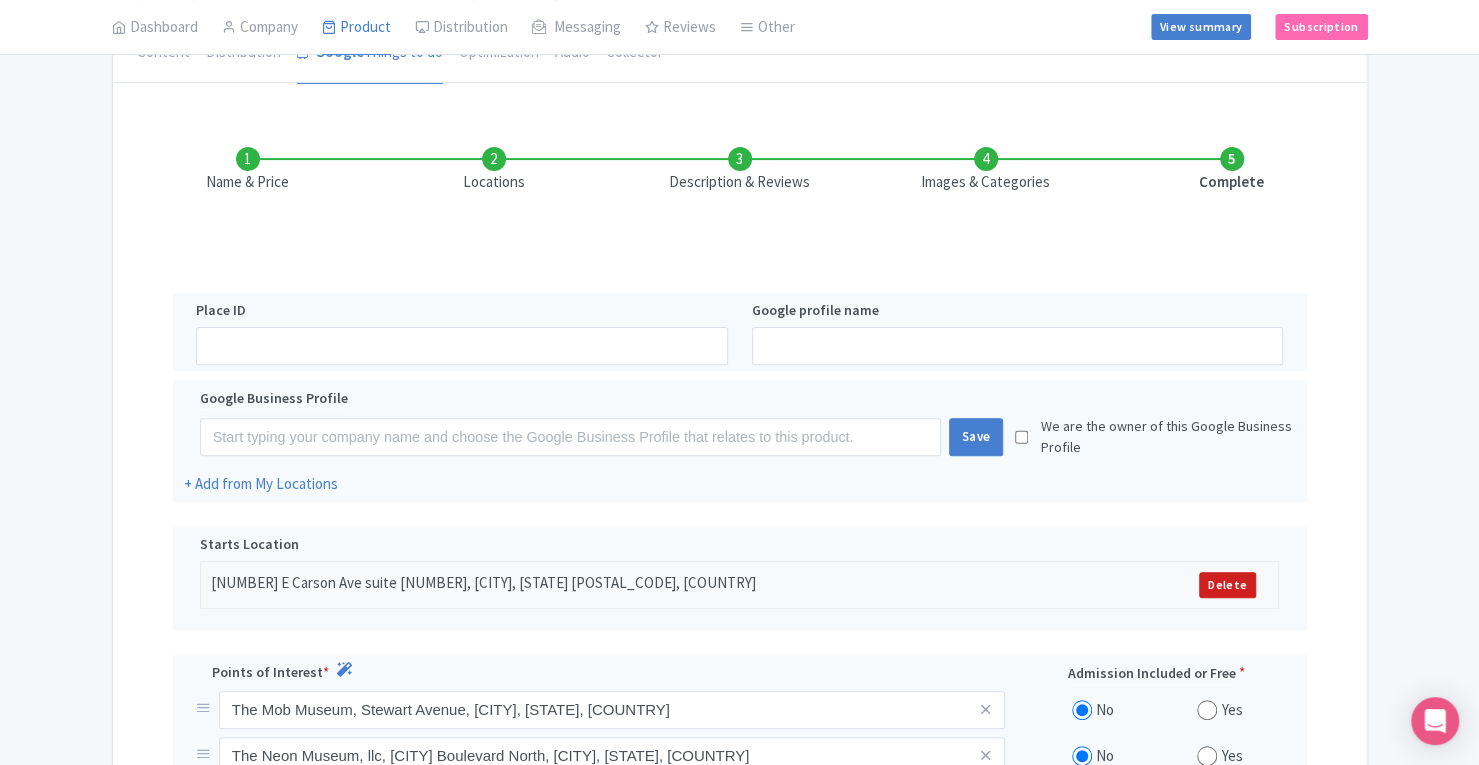 click on "Description & Reviews" at bounding box center [740, 170] 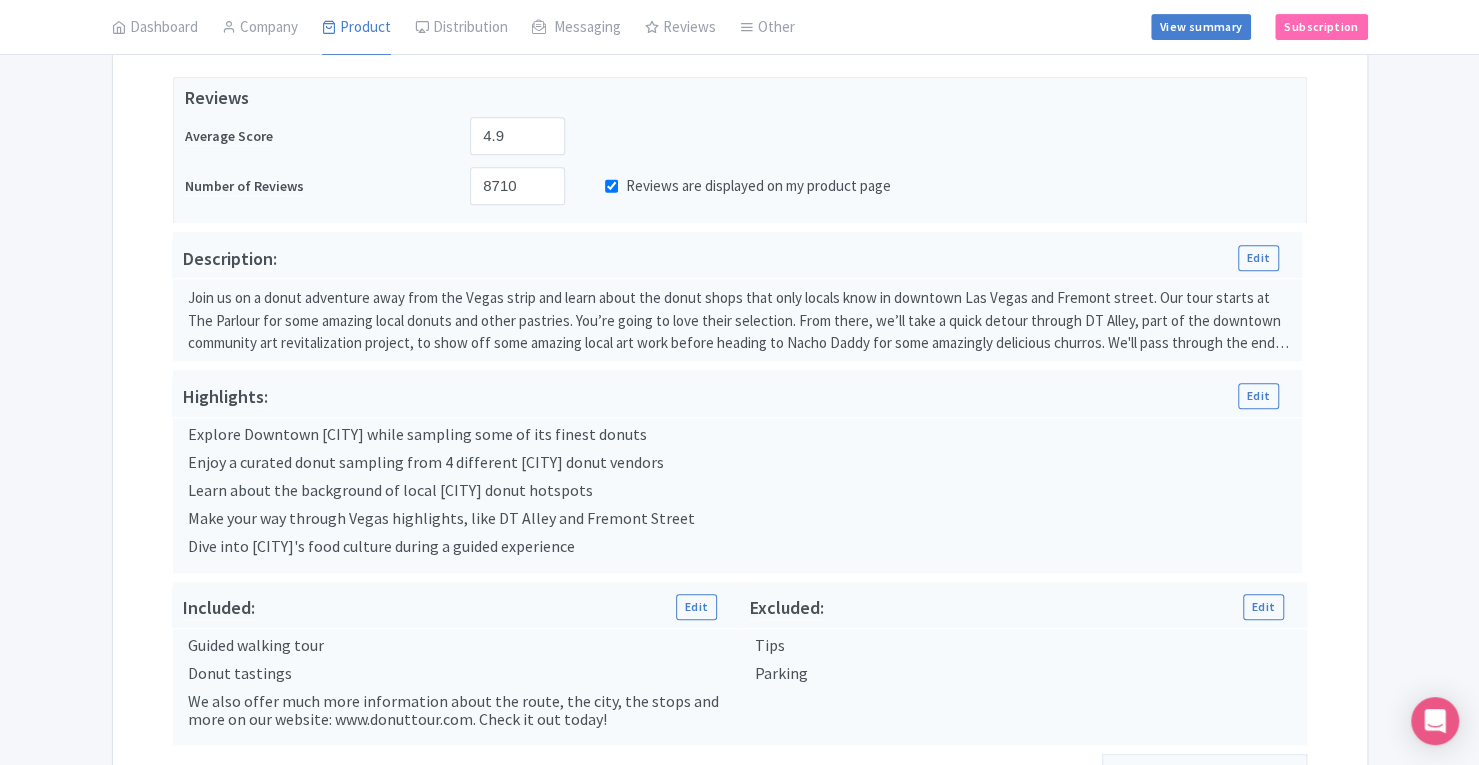 scroll, scrollTop: 441, scrollLeft: 0, axis: vertical 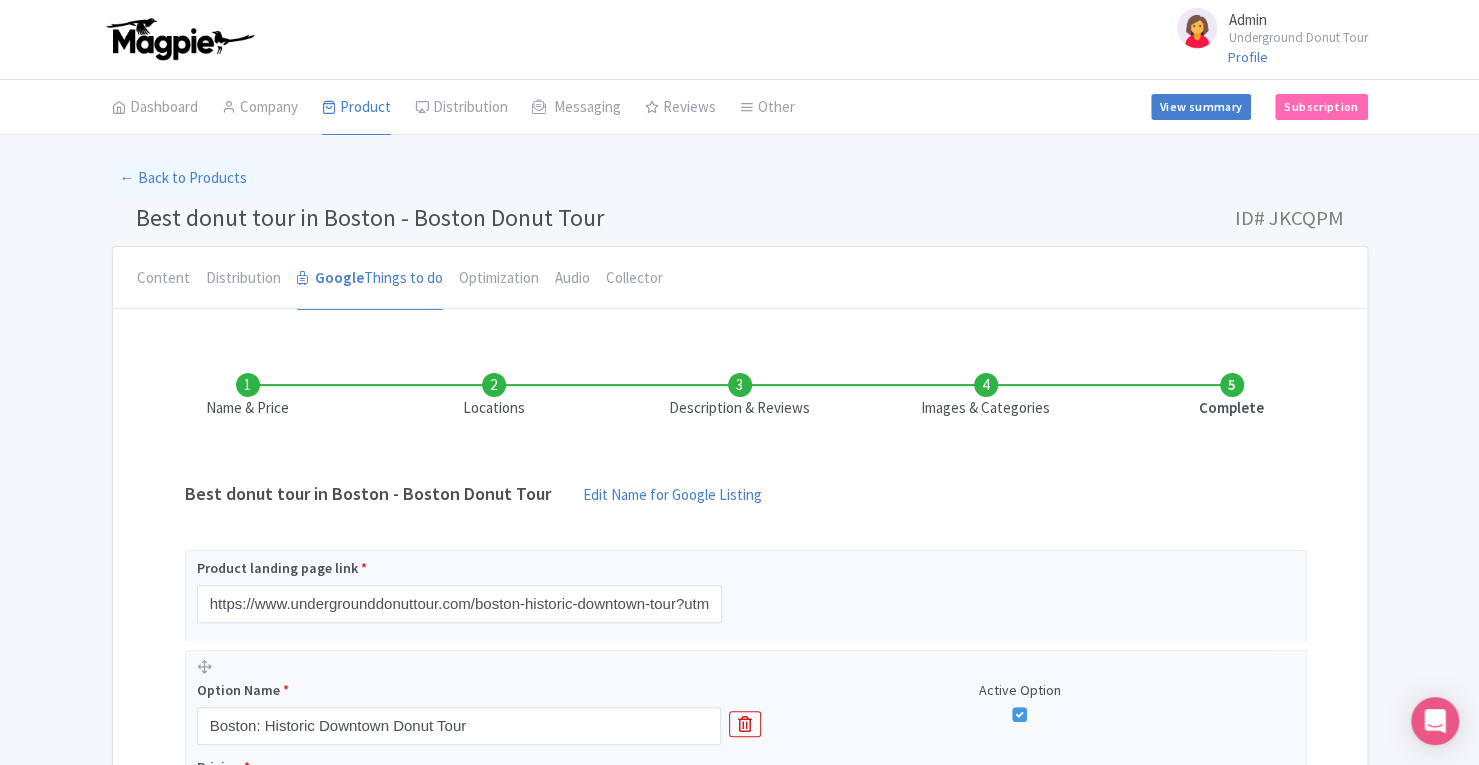 click on "Locations" at bounding box center (494, 396) 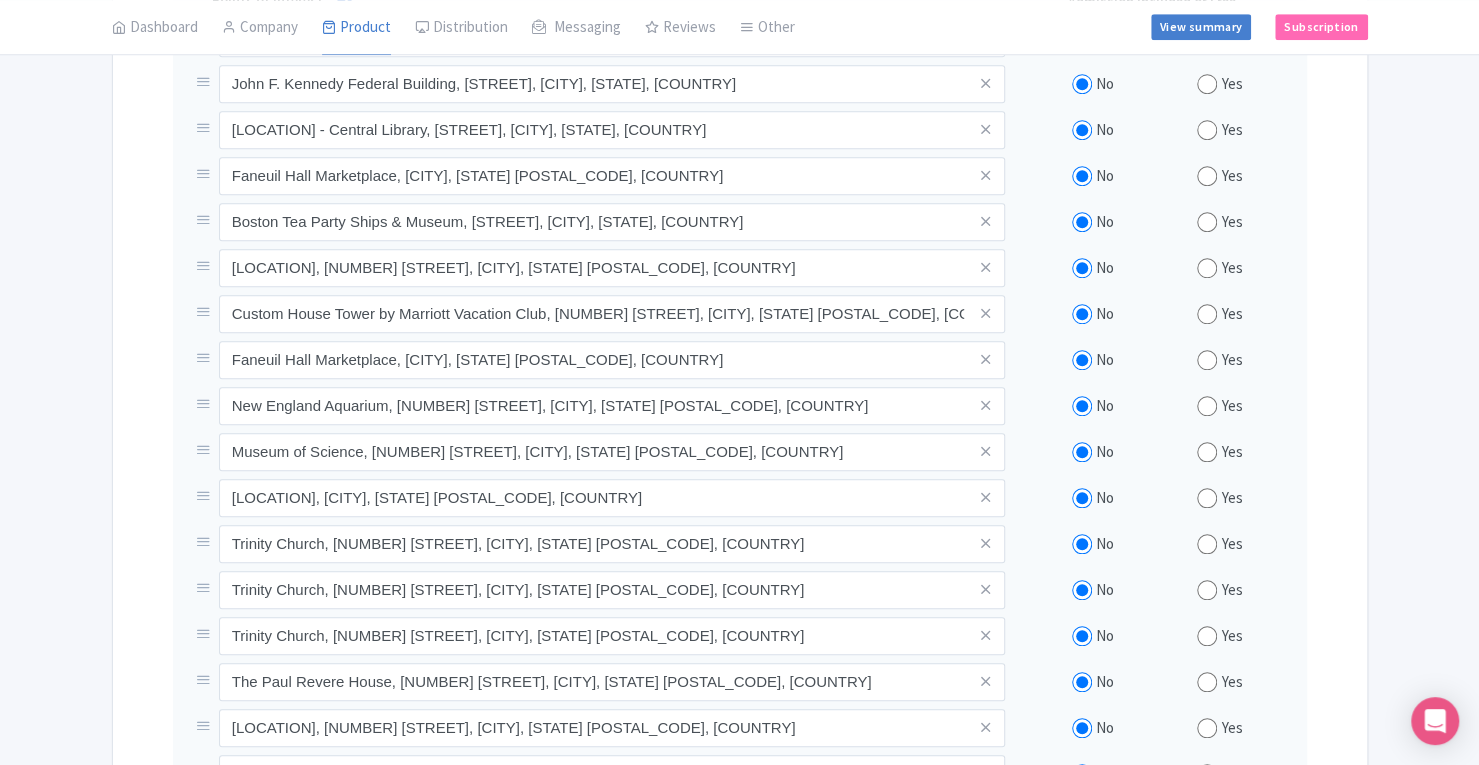 scroll, scrollTop: 886, scrollLeft: 0, axis: vertical 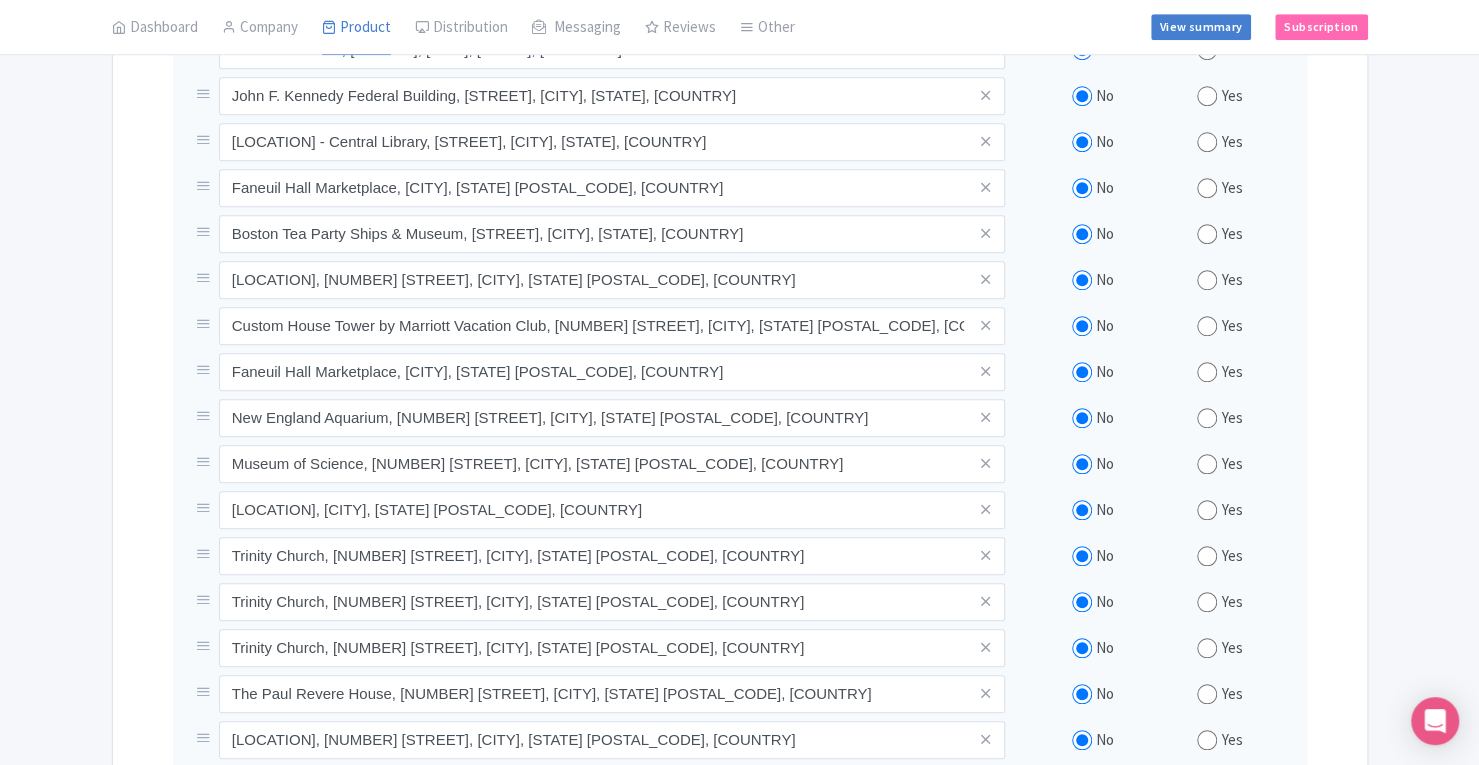 click at bounding box center [1207, 188] 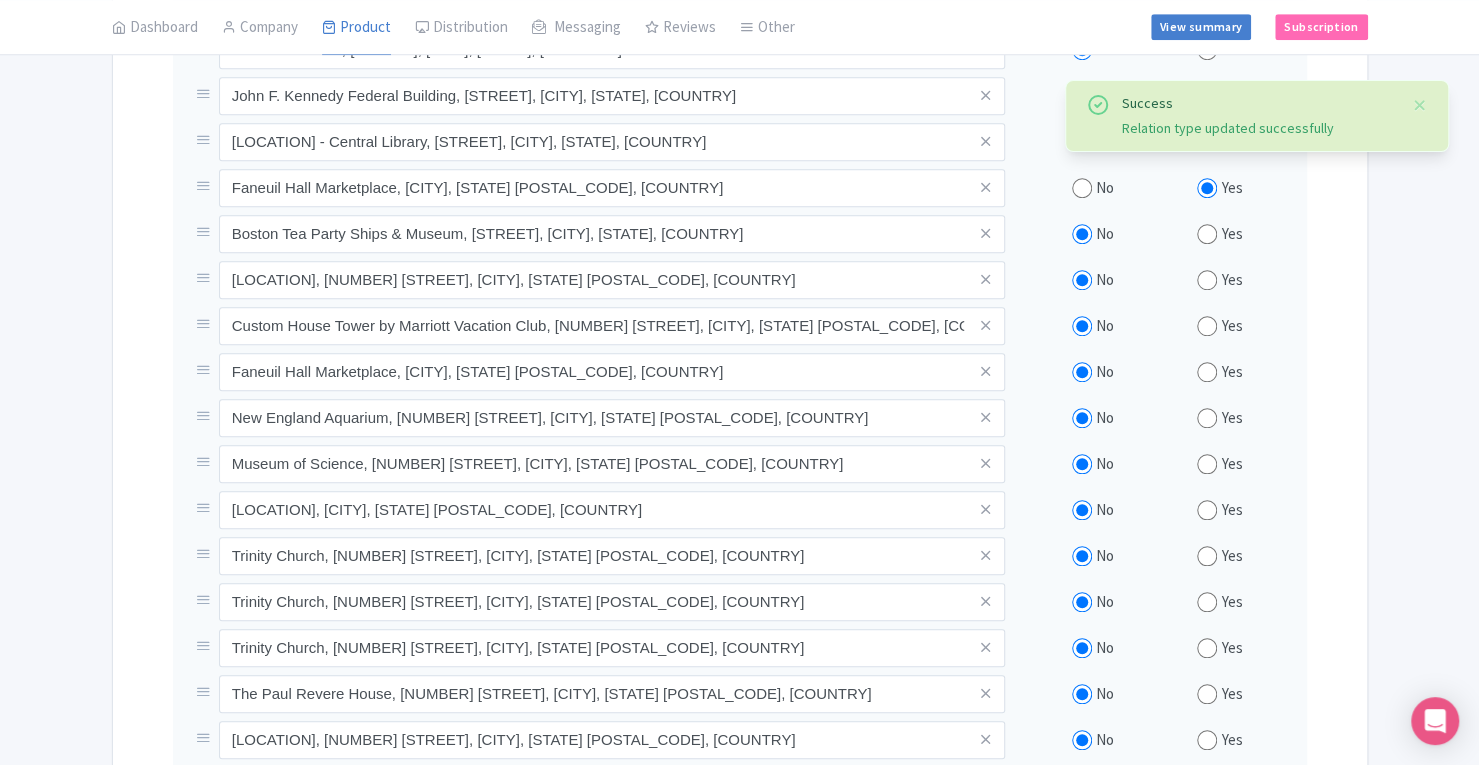 click at bounding box center [1207, 280] 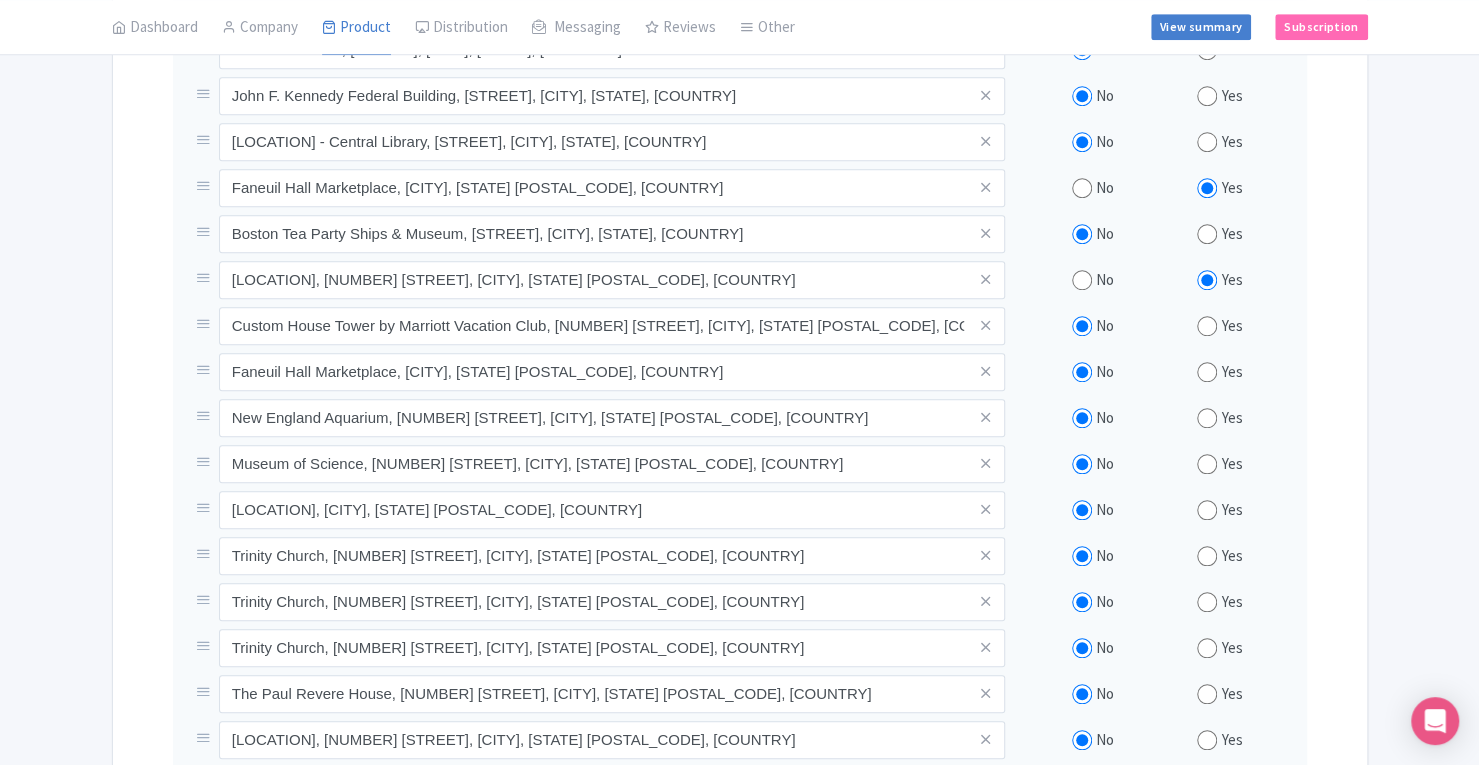 click at bounding box center [985, 371] 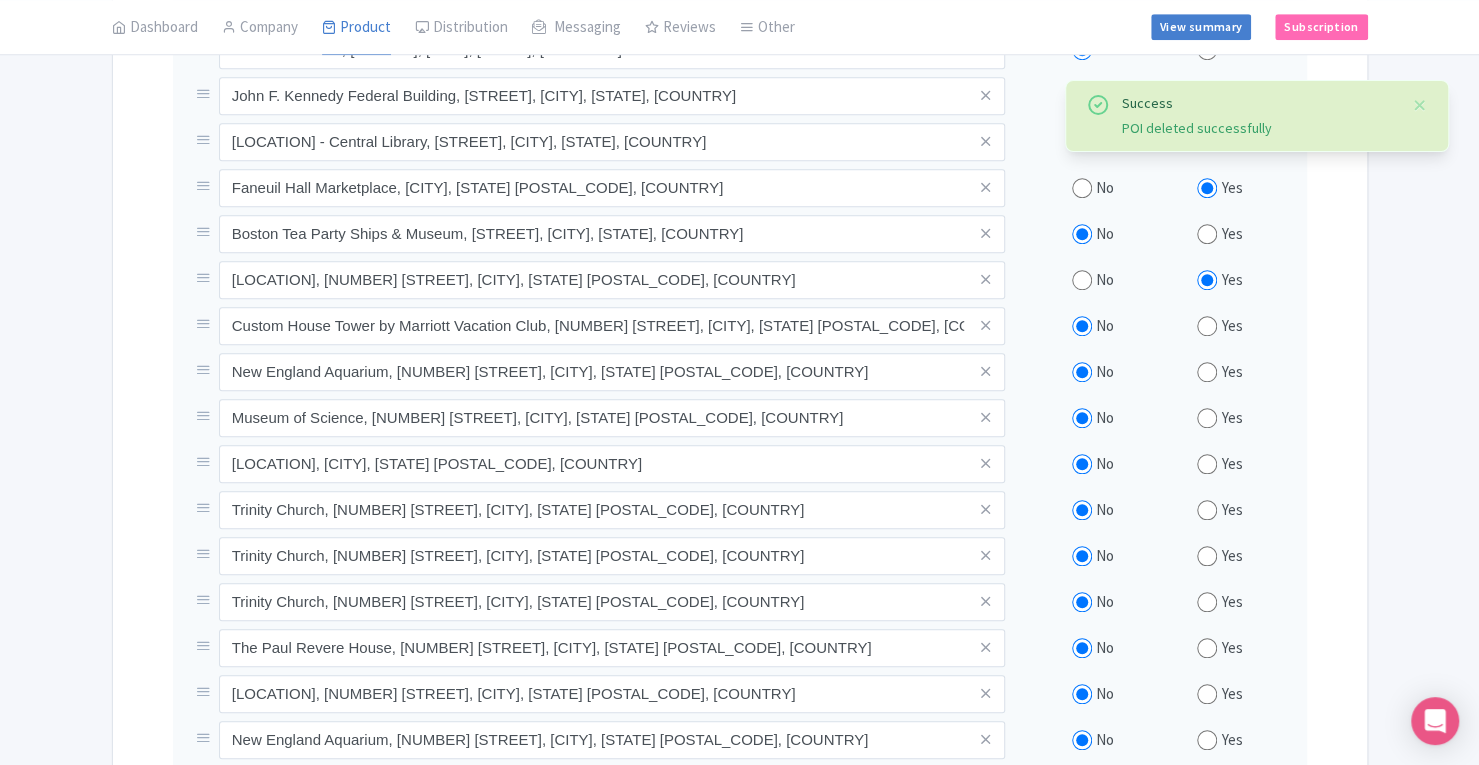 click at bounding box center [985, 371] 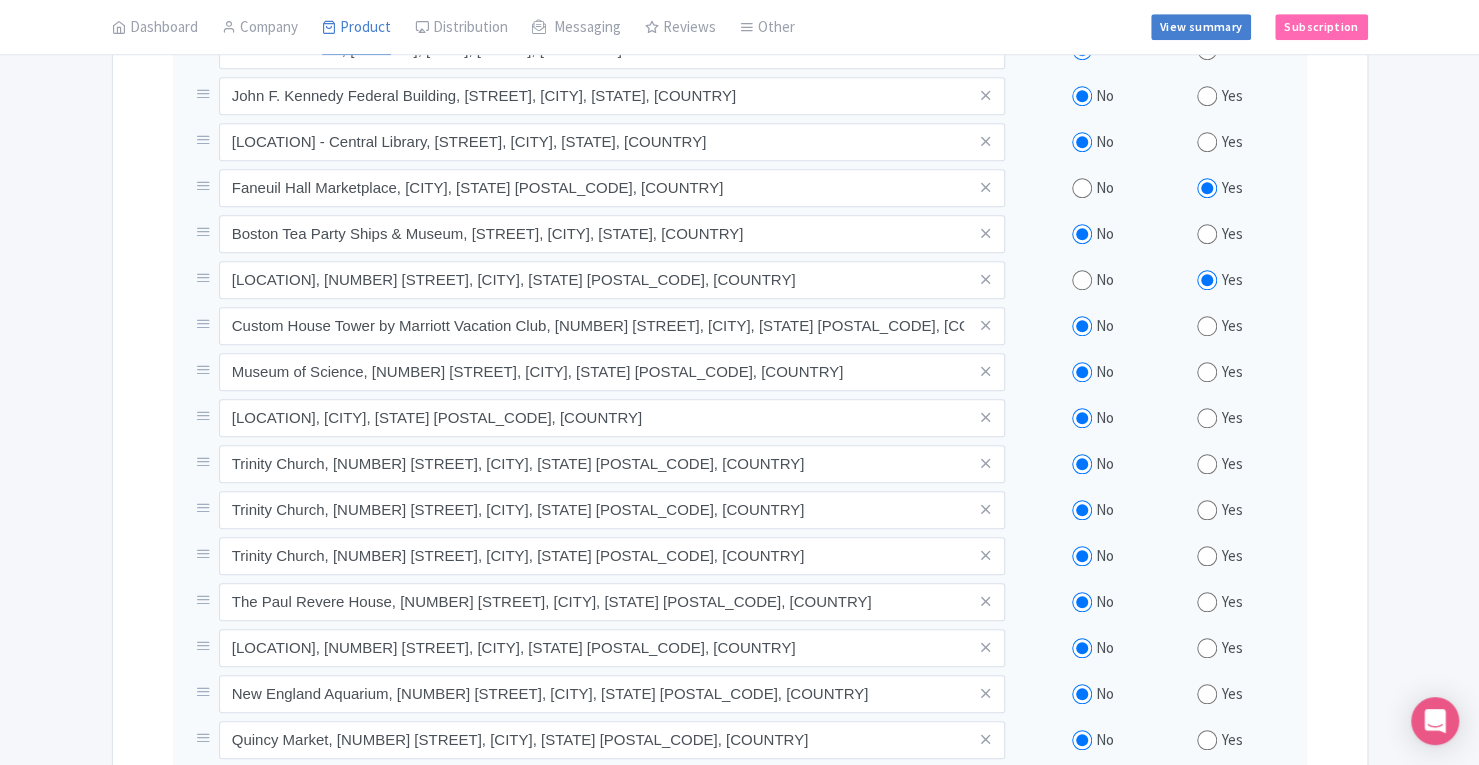 click at bounding box center [985, 463] 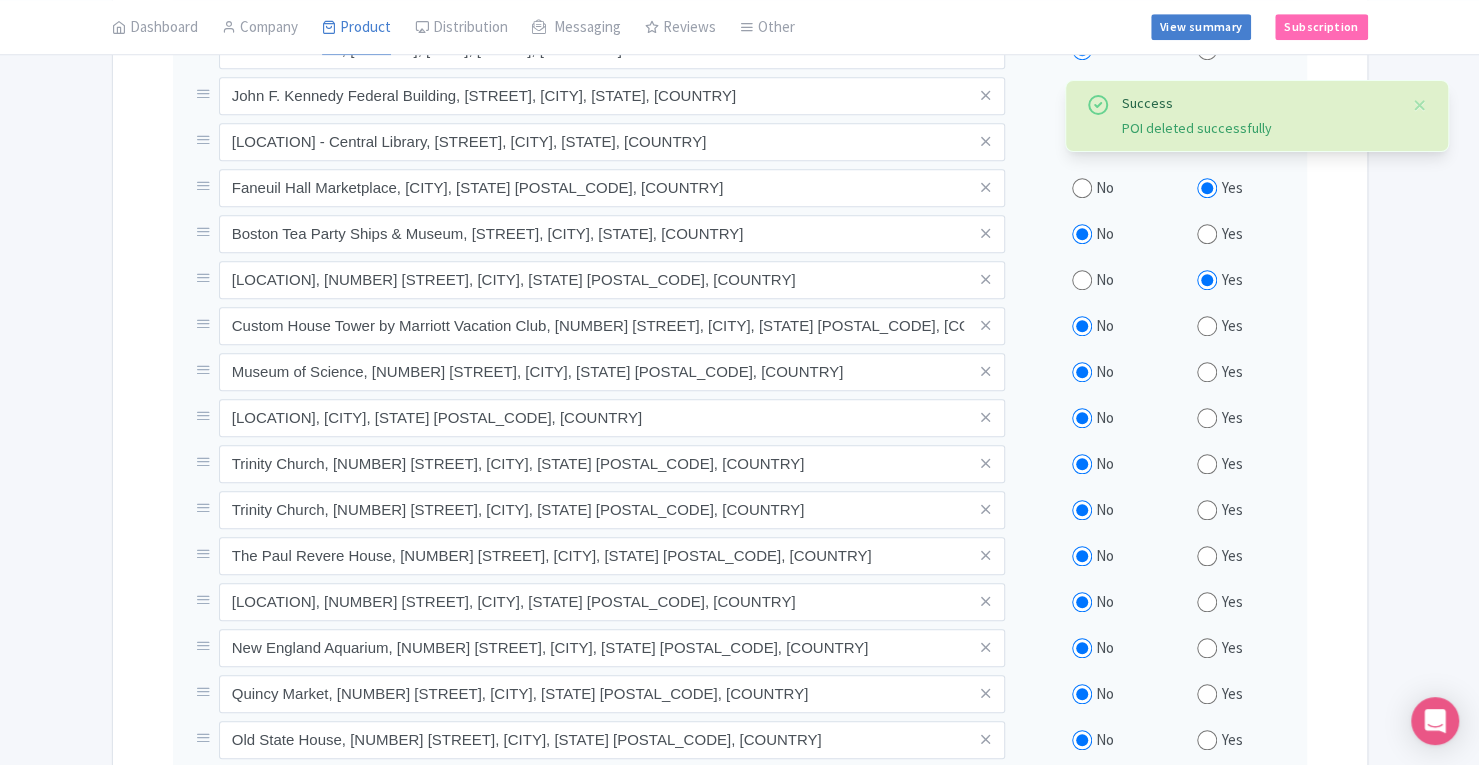 click at bounding box center (985, 463) 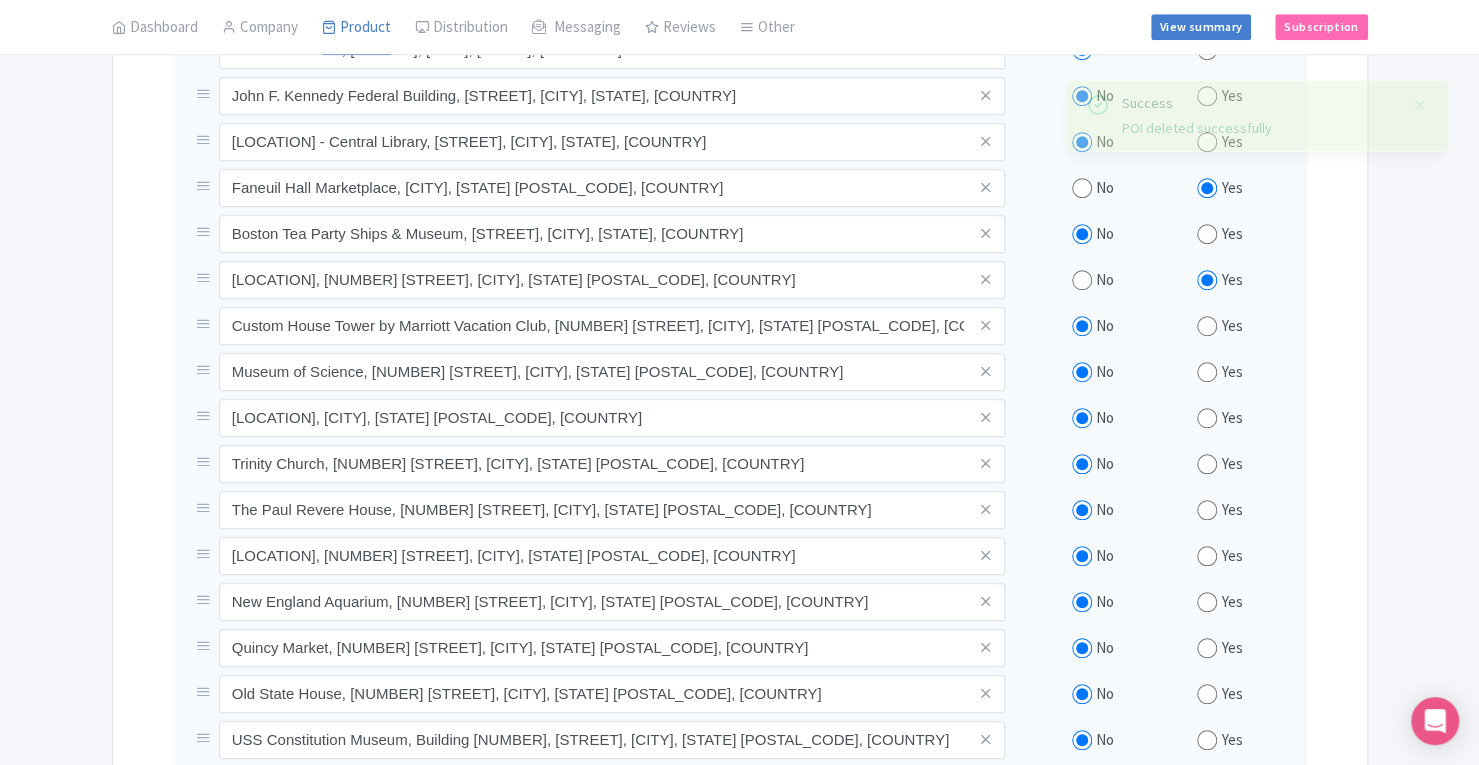 click at bounding box center [985, 463] 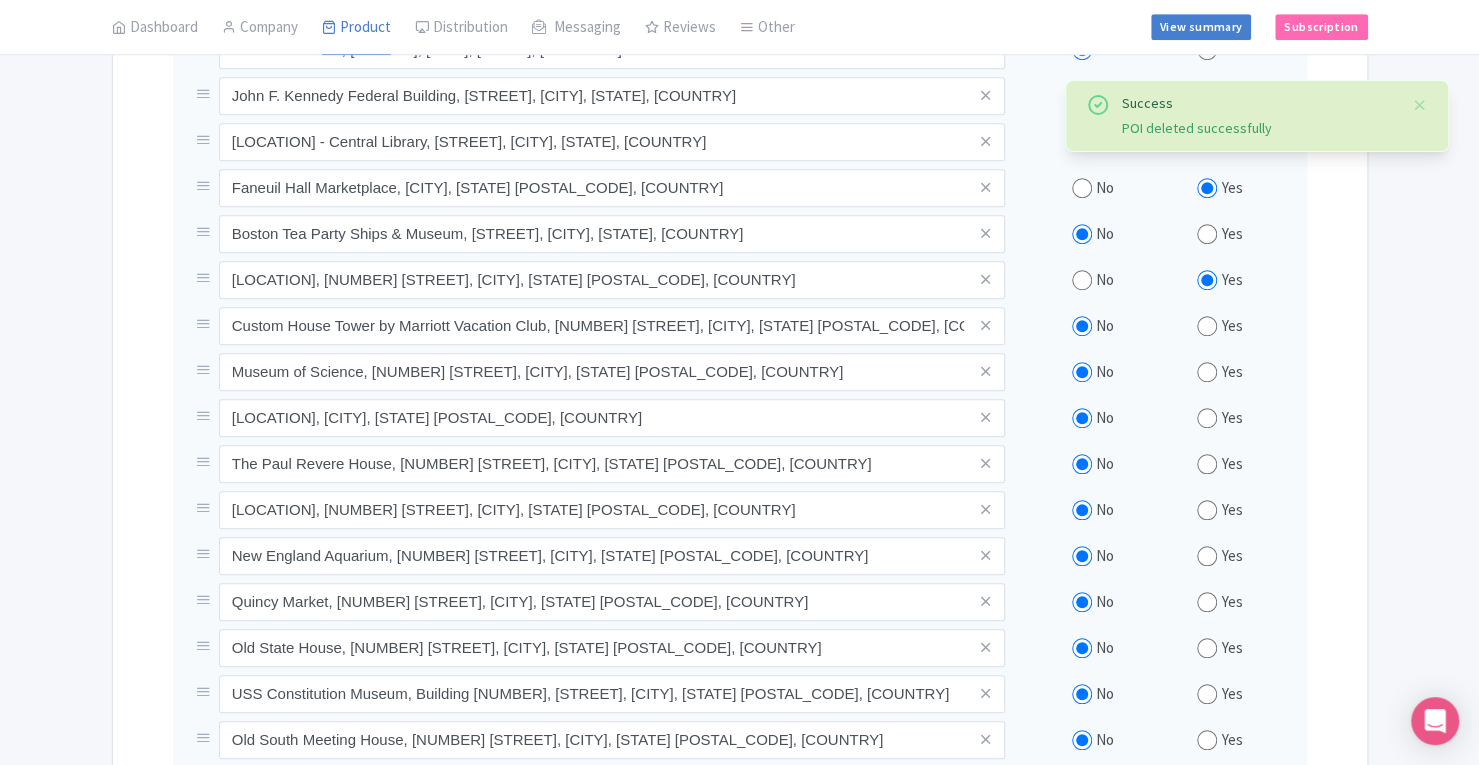 click at bounding box center (985, 463) 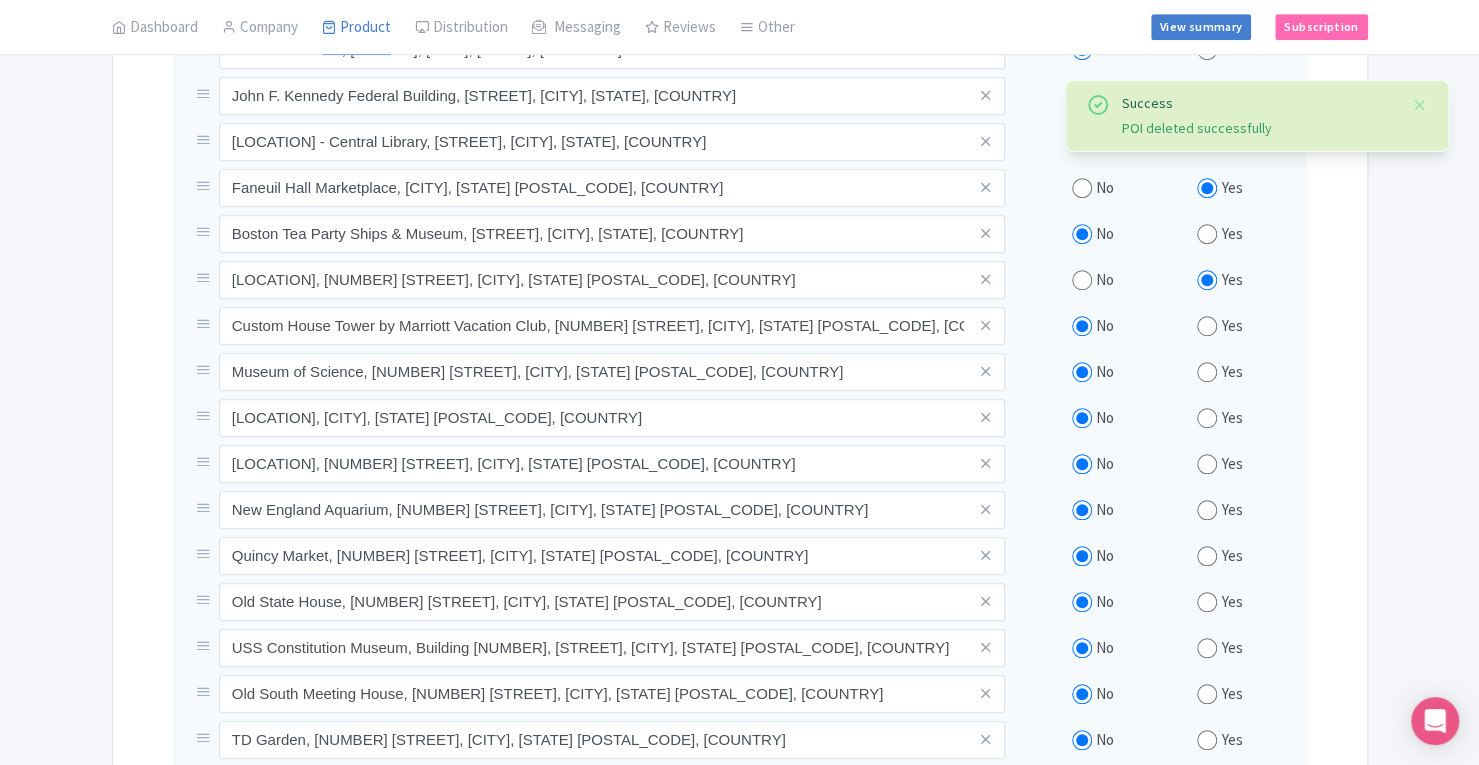 click at bounding box center [985, 463] 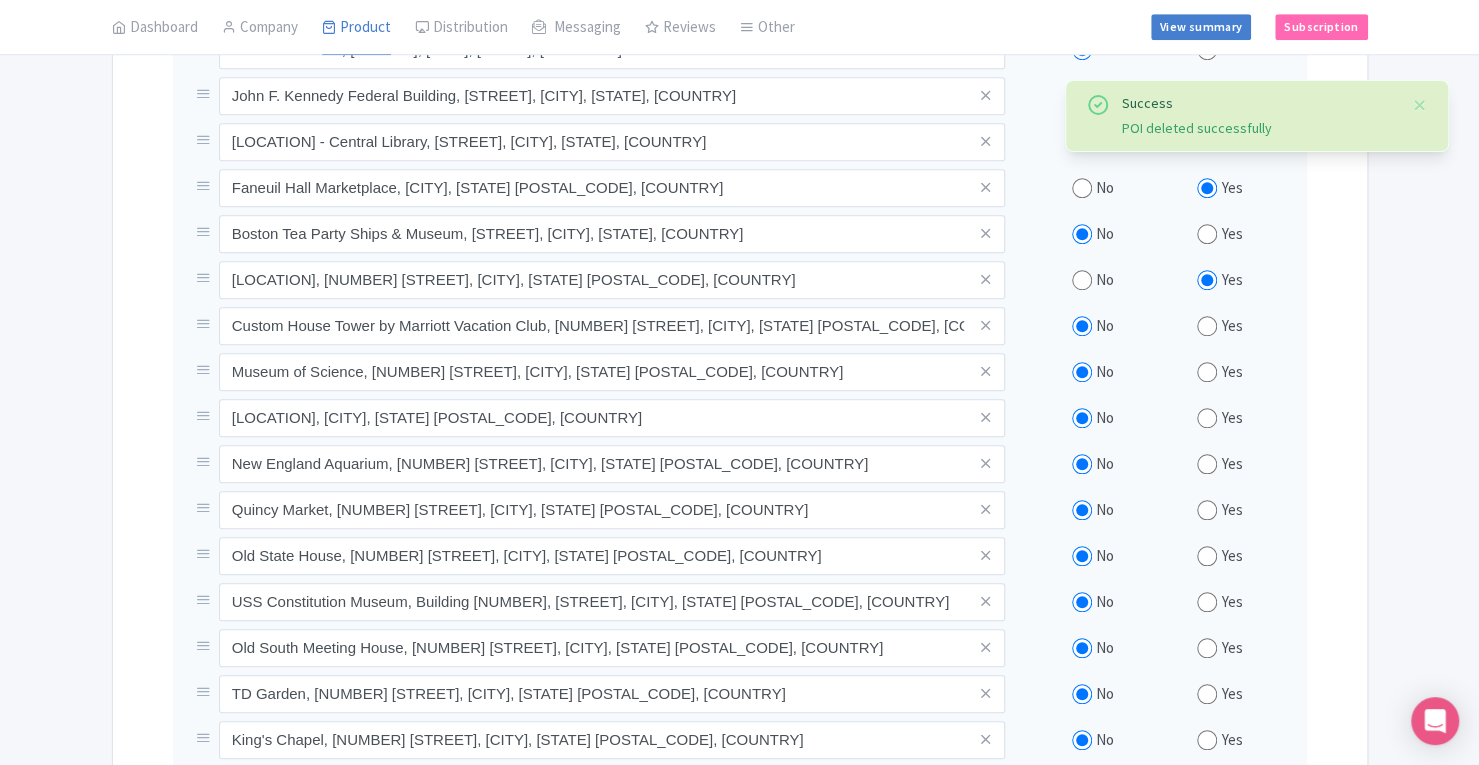 click at bounding box center [985, 463] 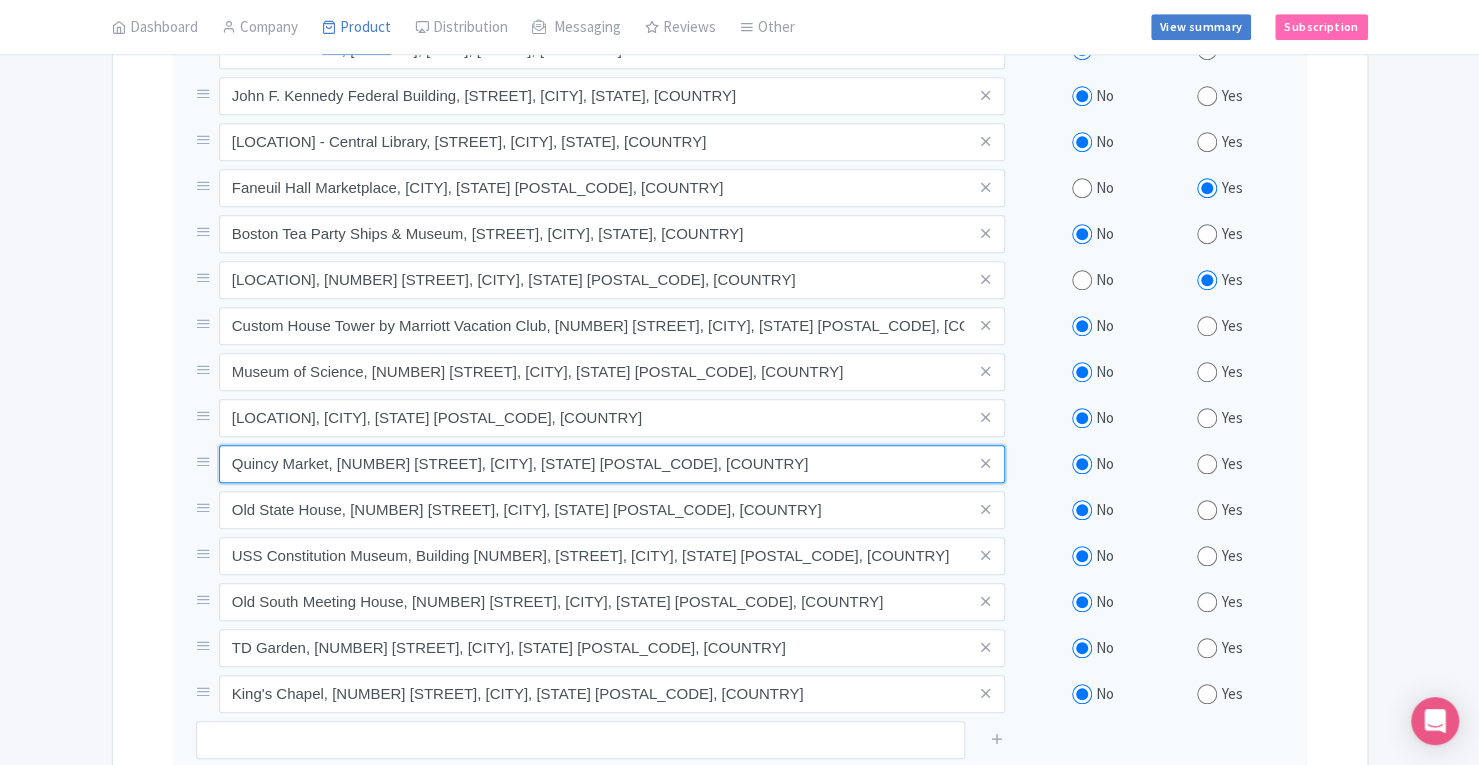 drag, startPoint x: 228, startPoint y: 451, endPoint x: 610, endPoint y: 451, distance: 382 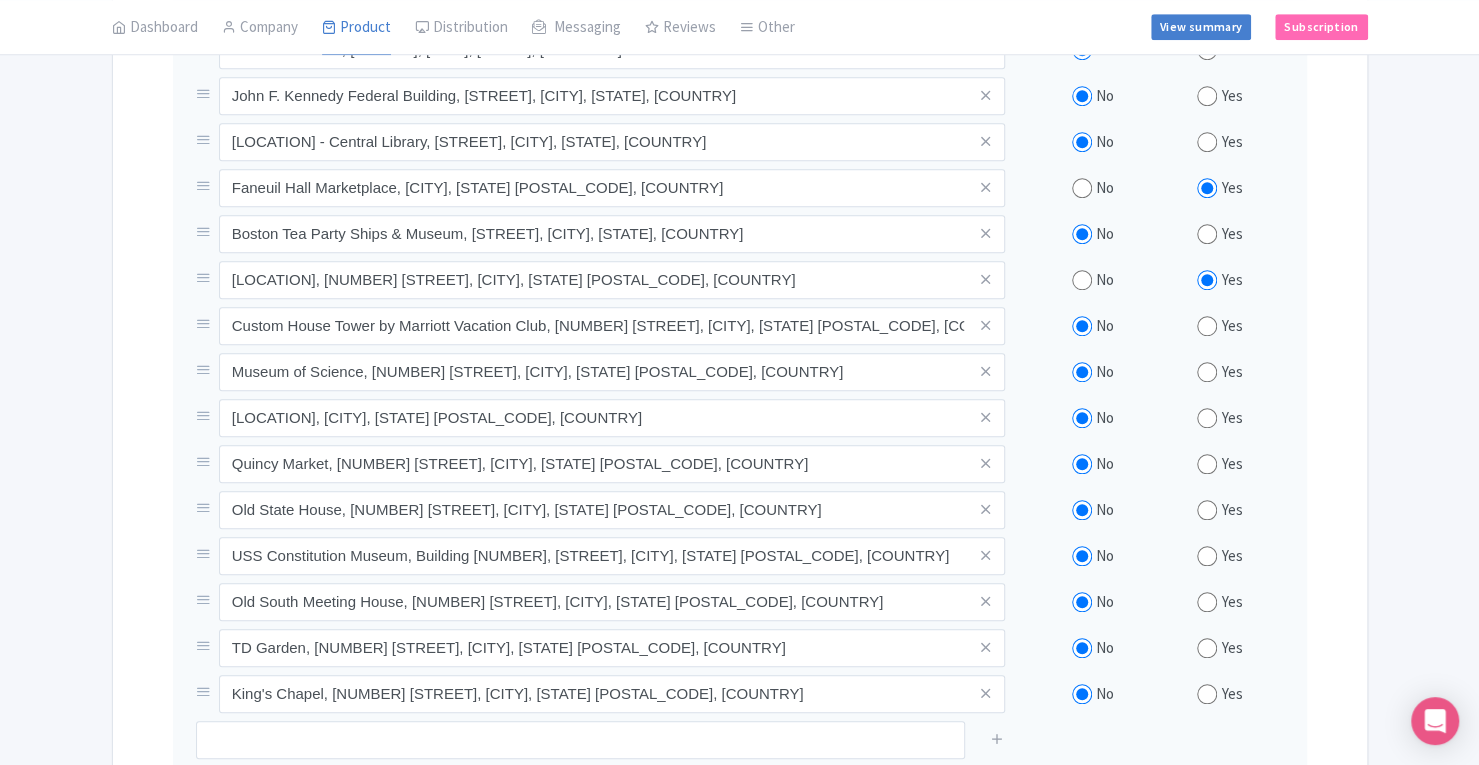 click at bounding box center (1207, 464) 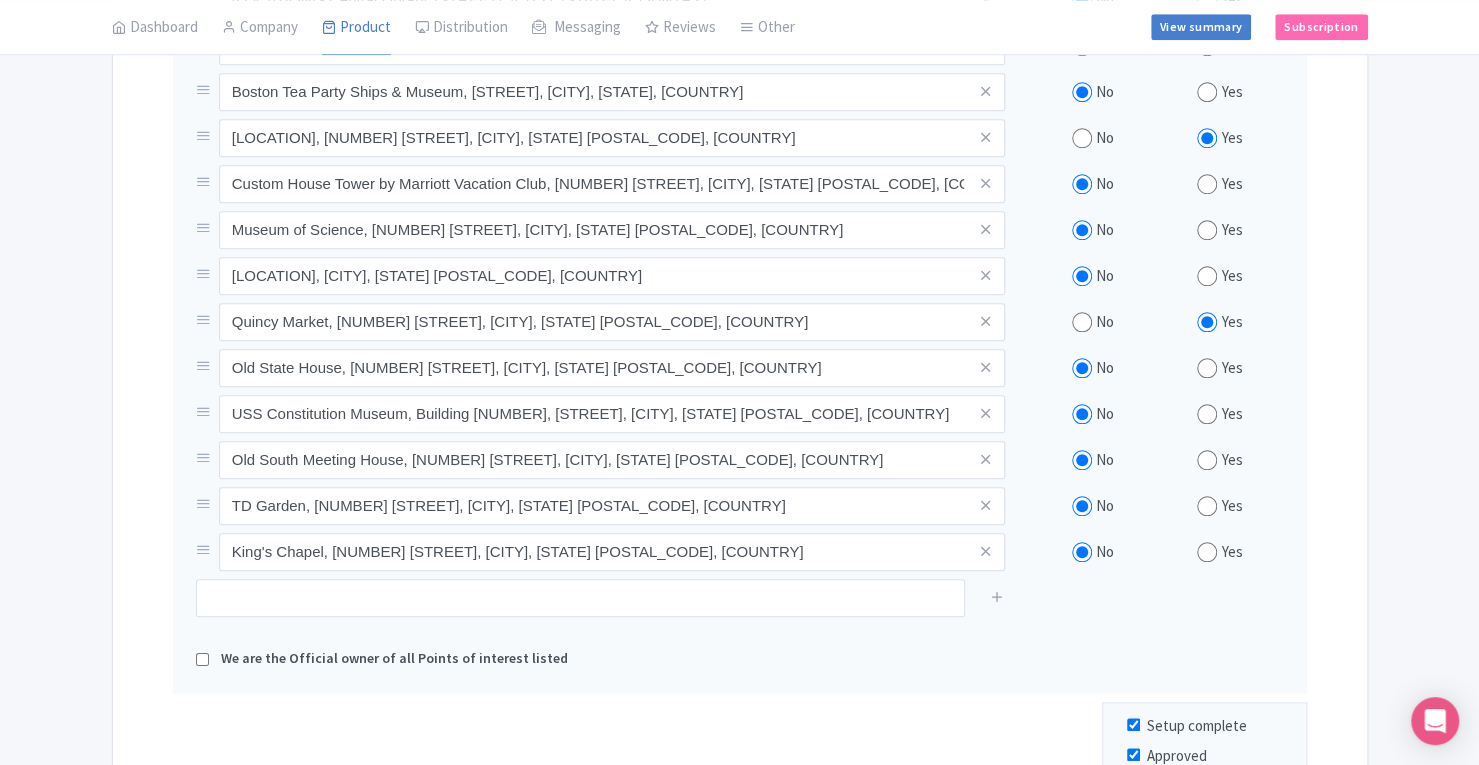 scroll, scrollTop: 1307, scrollLeft: 0, axis: vertical 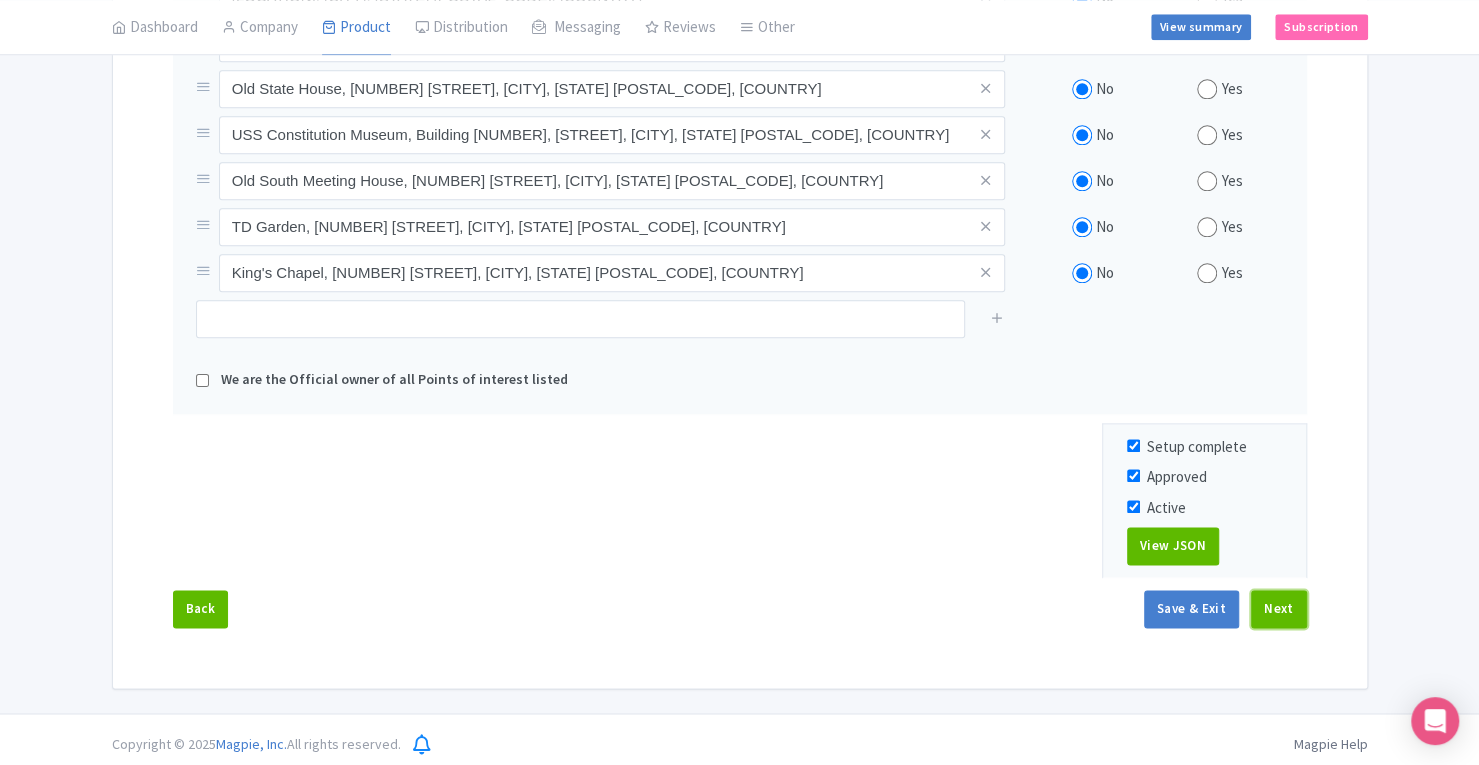 click on "Next" at bounding box center [1279, 609] 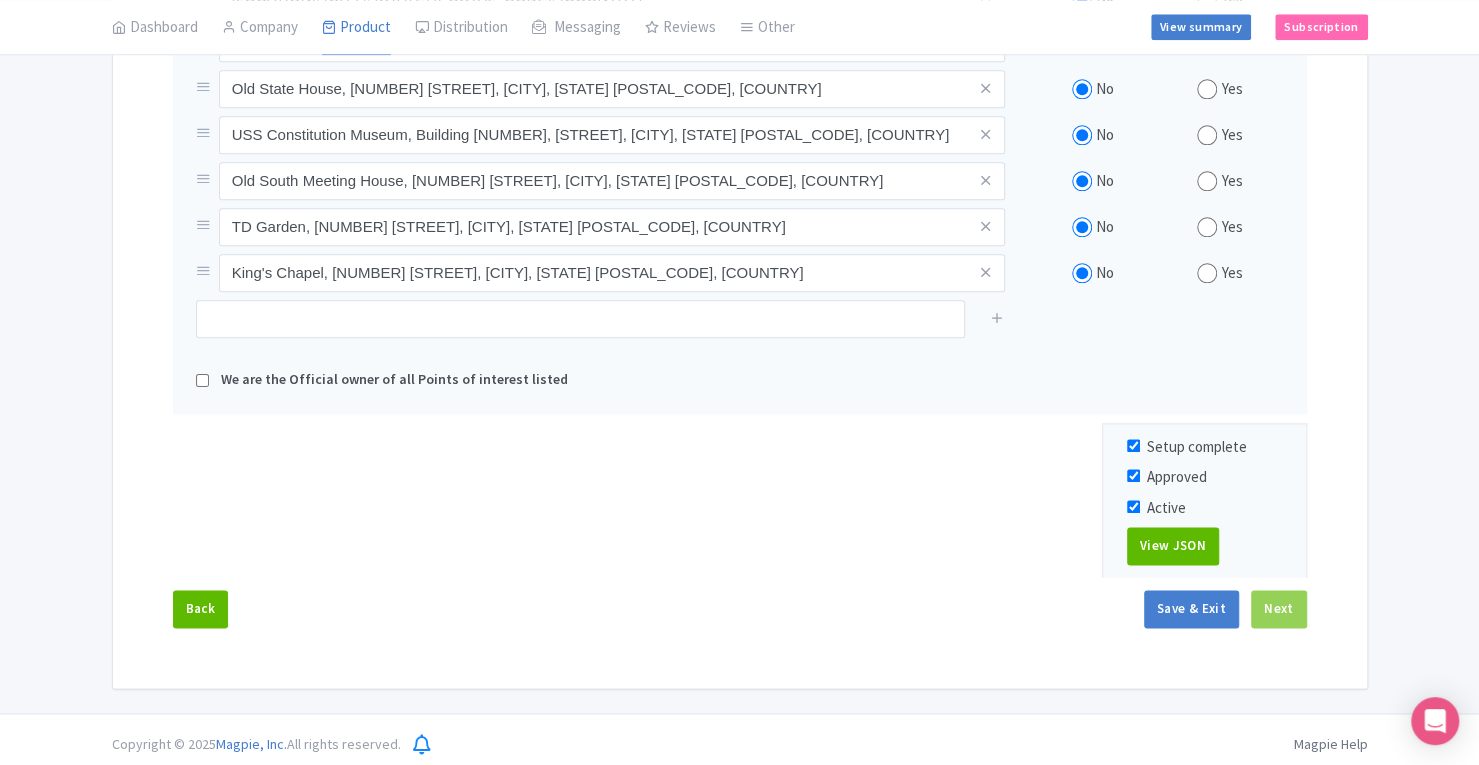 scroll, scrollTop: 674, scrollLeft: 0, axis: vertical 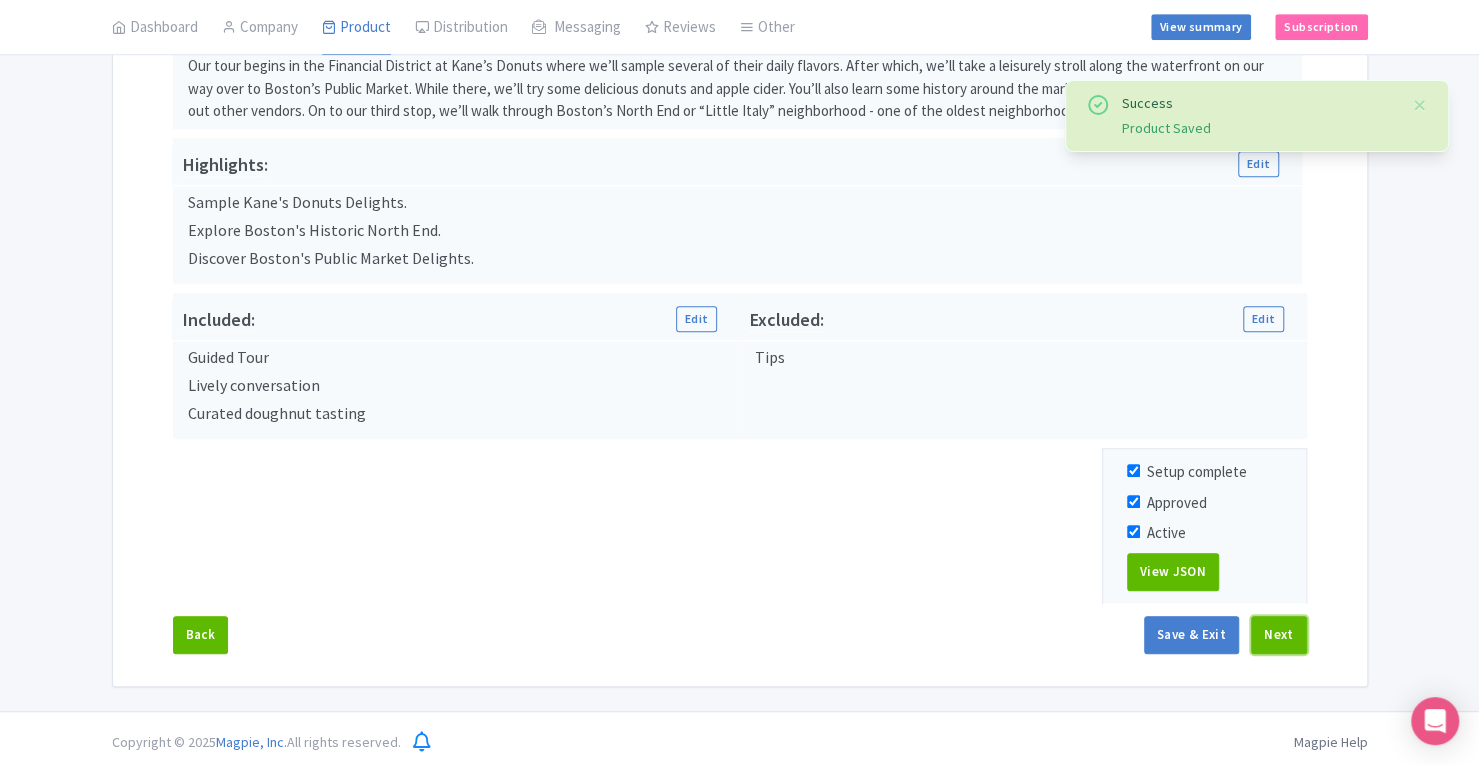 click on "Next" at bounding box center [1279, 635] 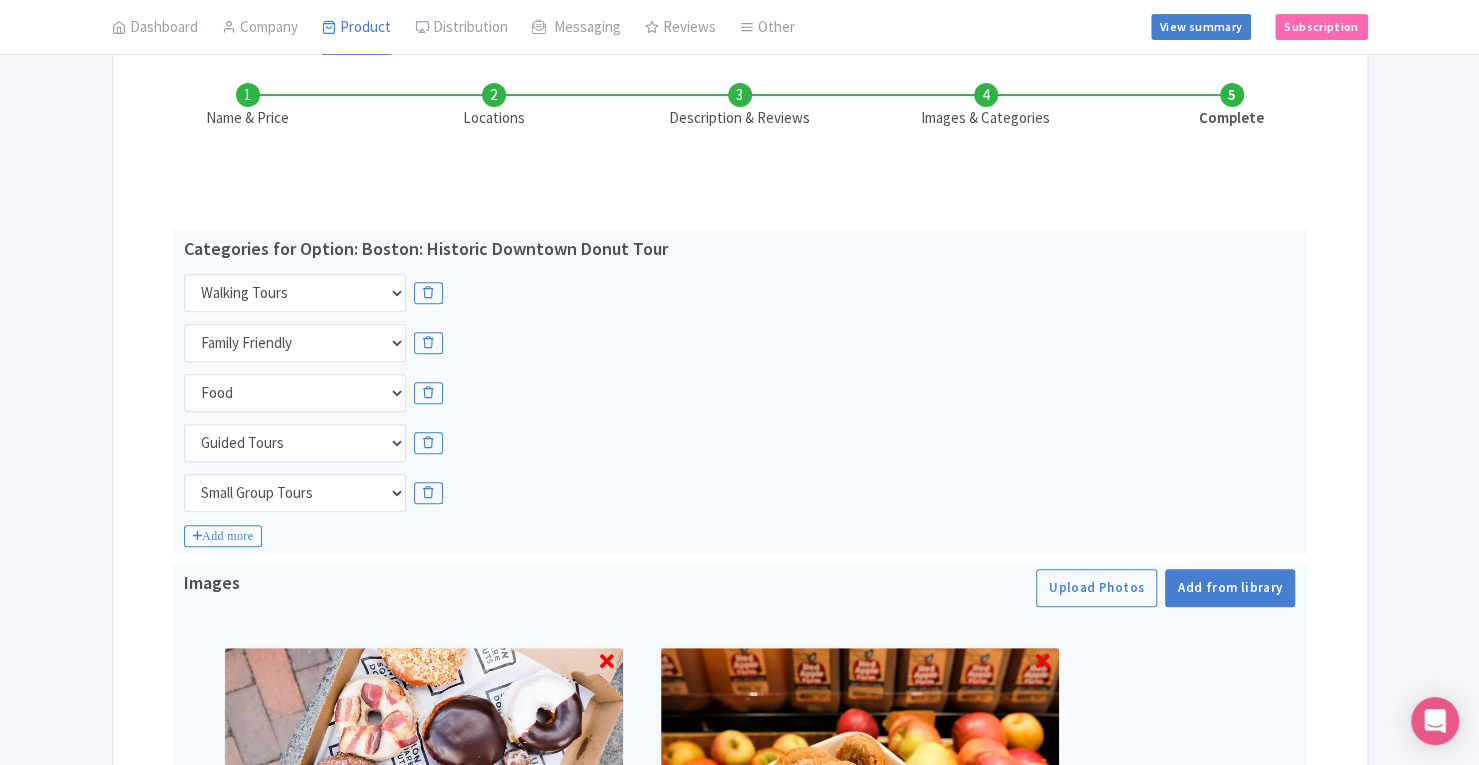 scroll, scrollTop: 0, scrollLeft: 0, axis: both 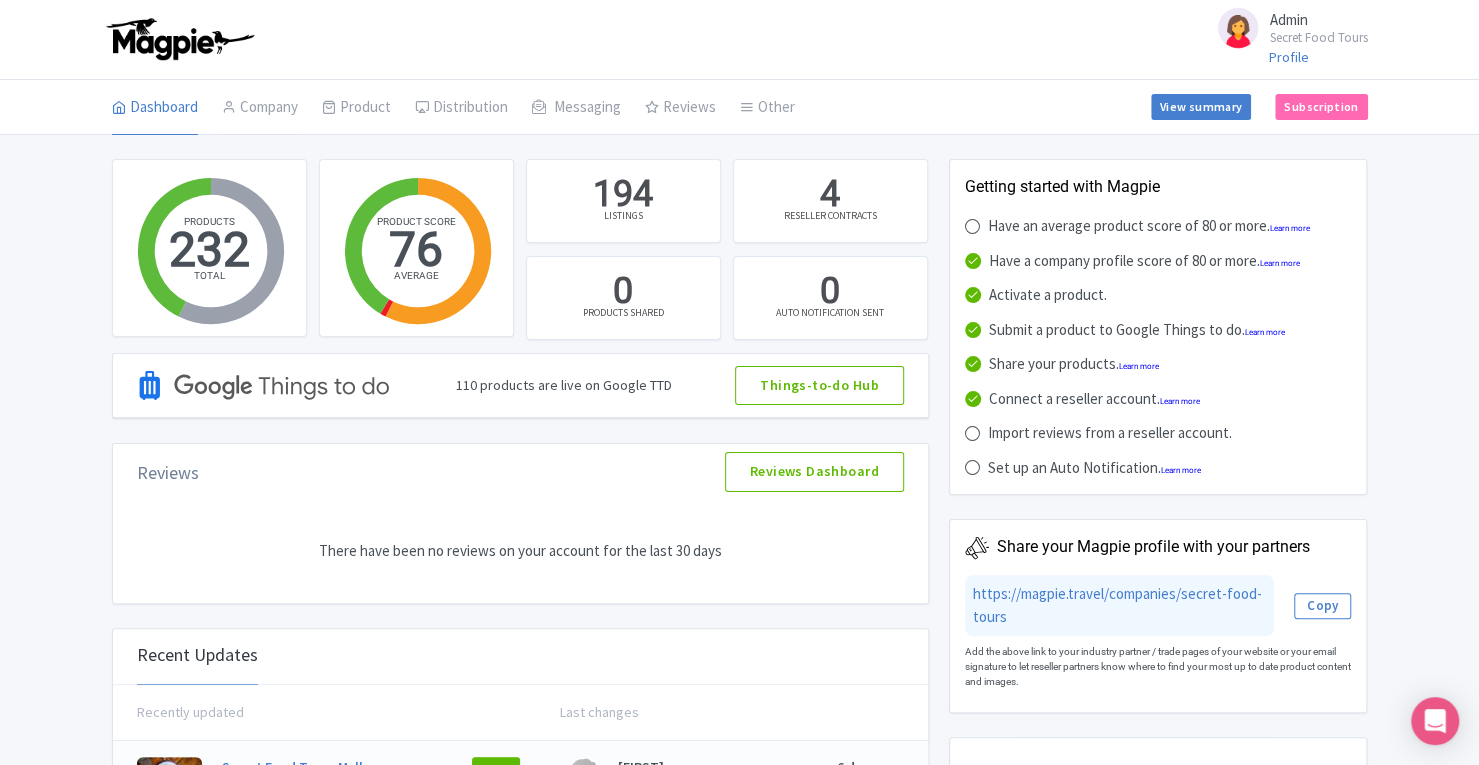click on "Company" at bounding box center (260, 108) 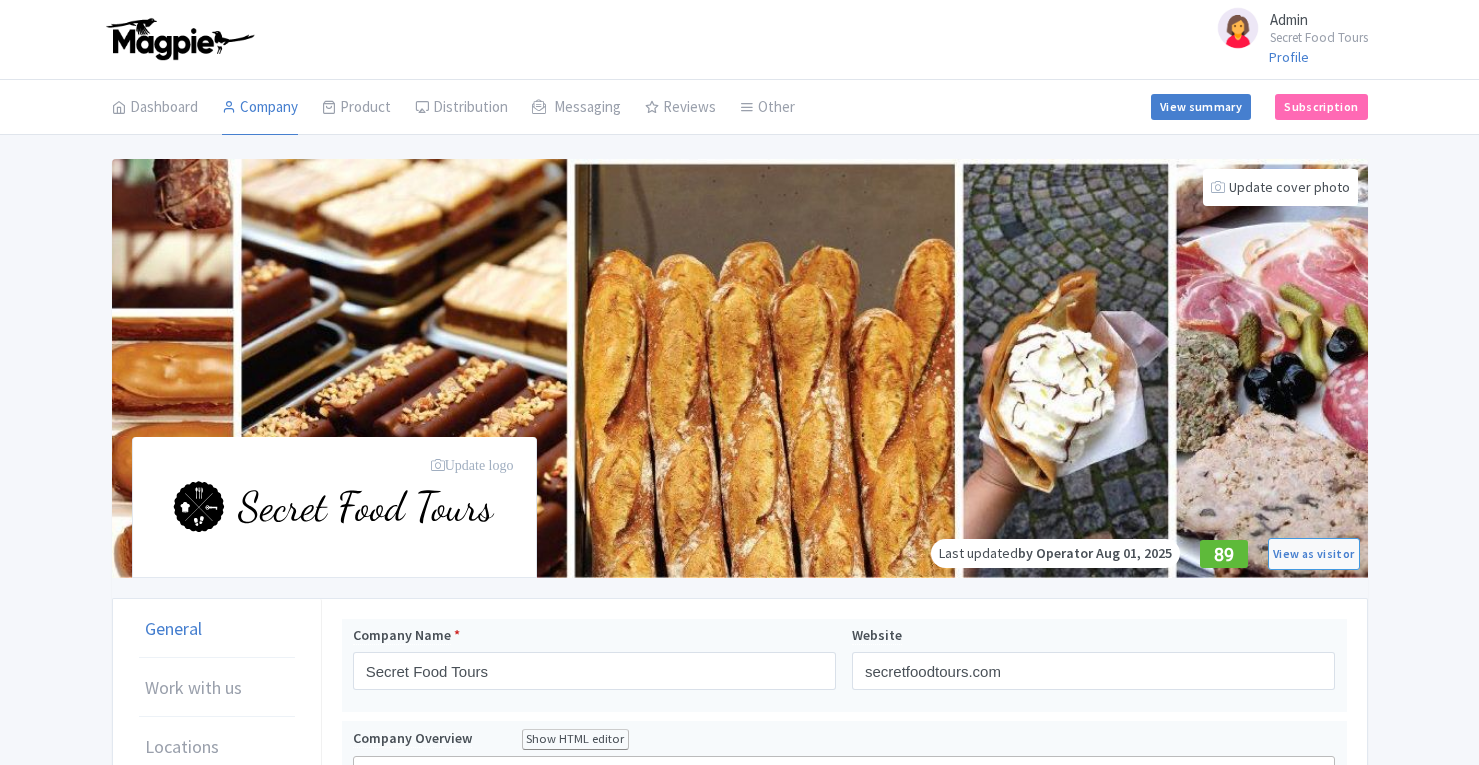 scroll, scrollTop: 0, scrollLeft: 0, axis: both 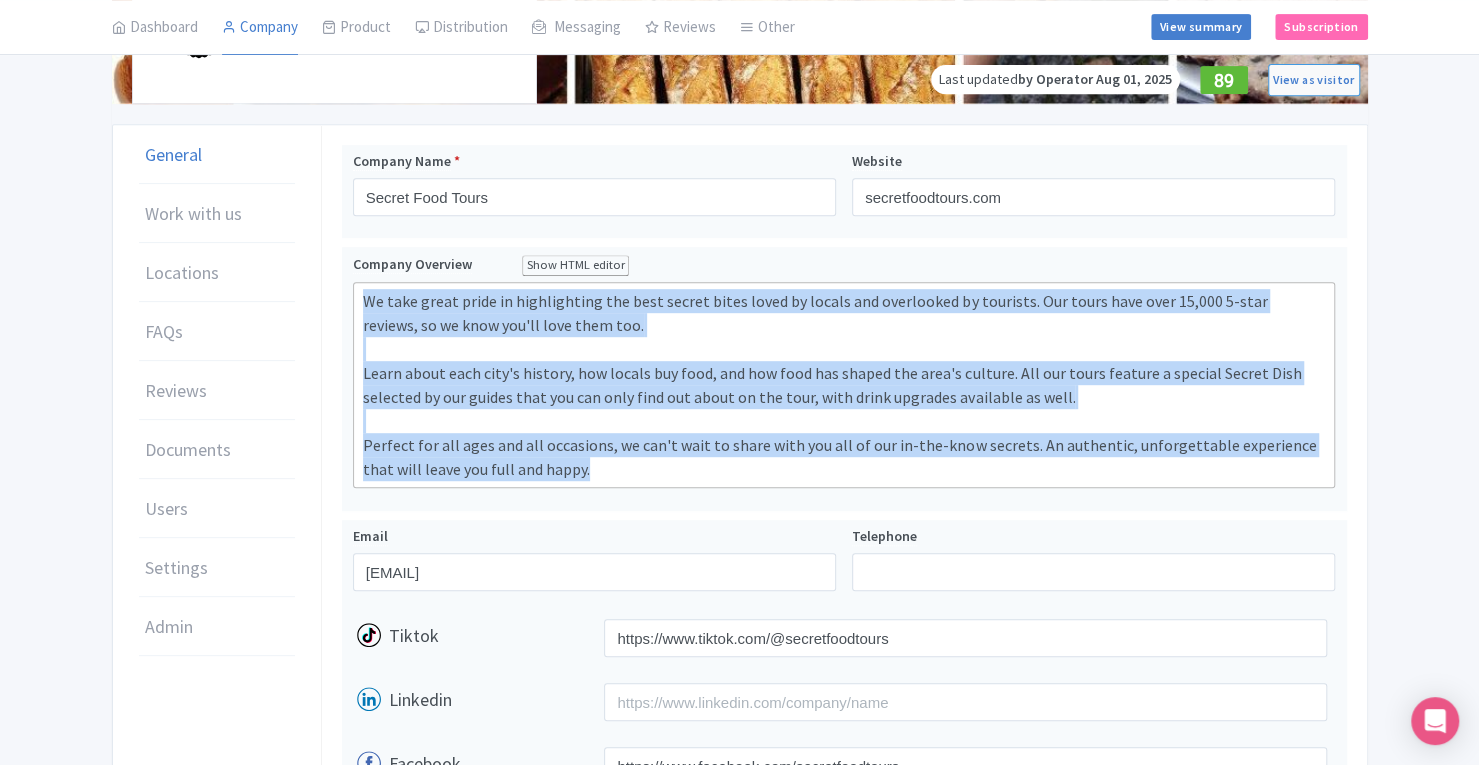 drag, startPoint x: 363, startPoint y: 297, endPoint x: 590, endPoint y: 474, distance: 287.85065 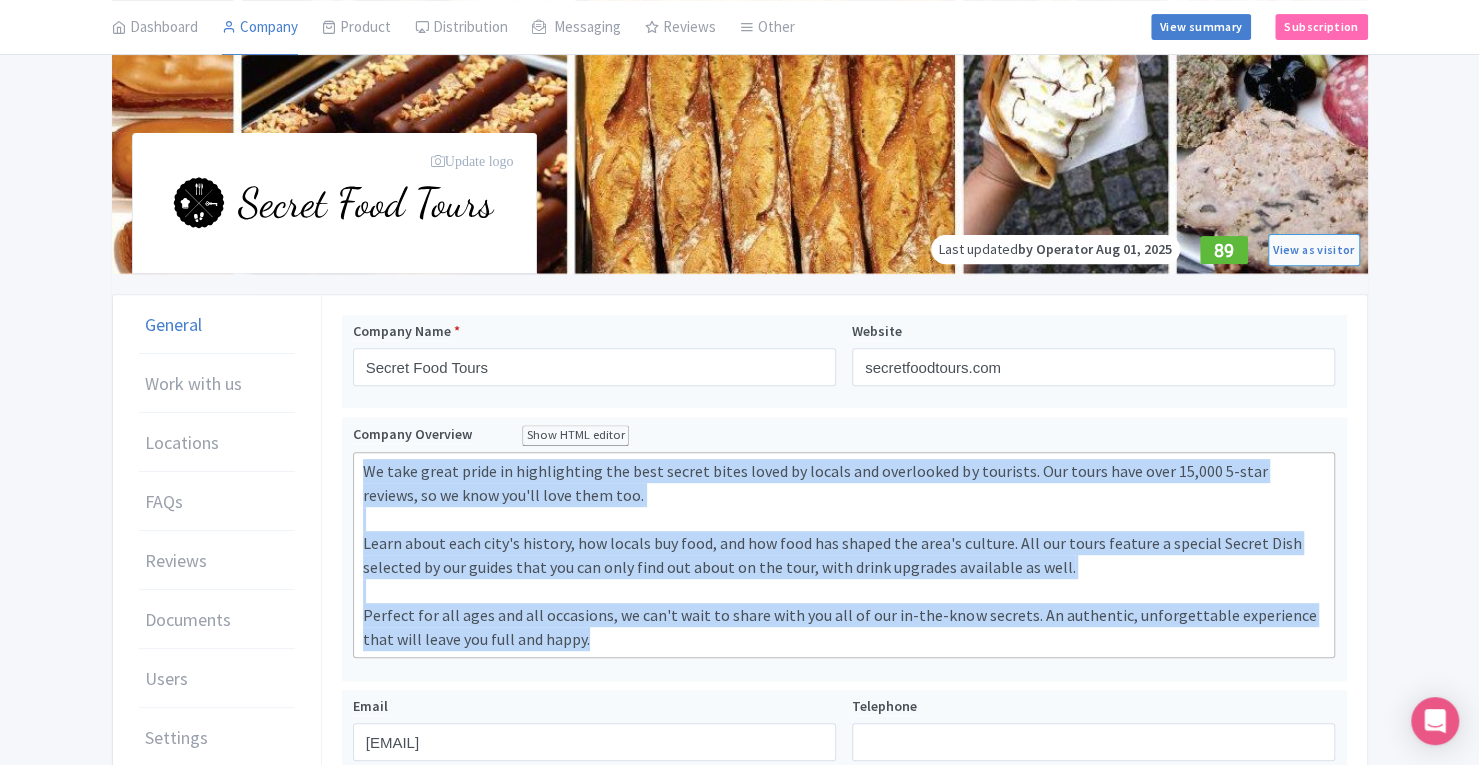 scroll, scrollTop: 52, scrollLeft: 0, axis: vertical 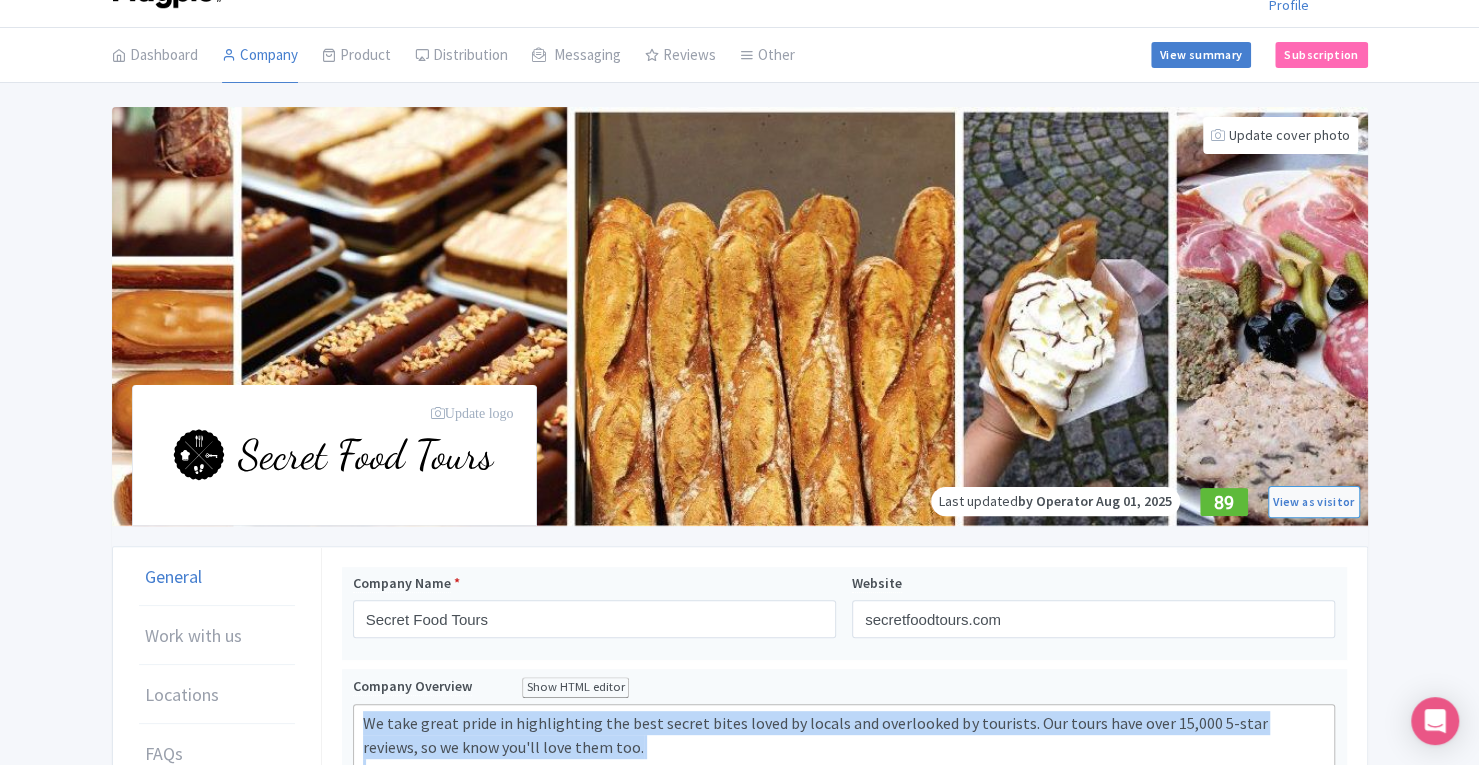 click on "My Products" at bounding box center (0, 0) 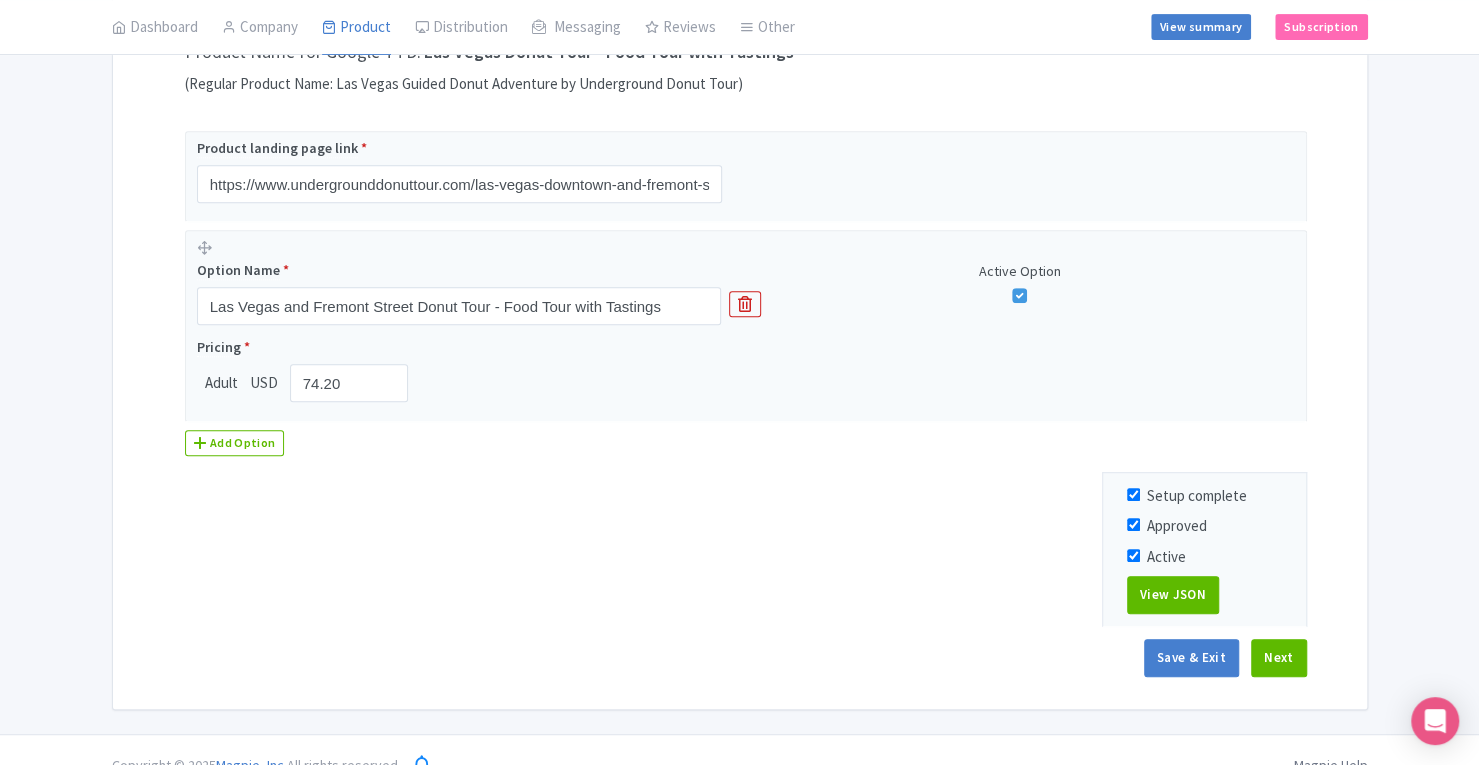 scroll, scrollTop: 446, scrollLeft: 0, axis: vertical 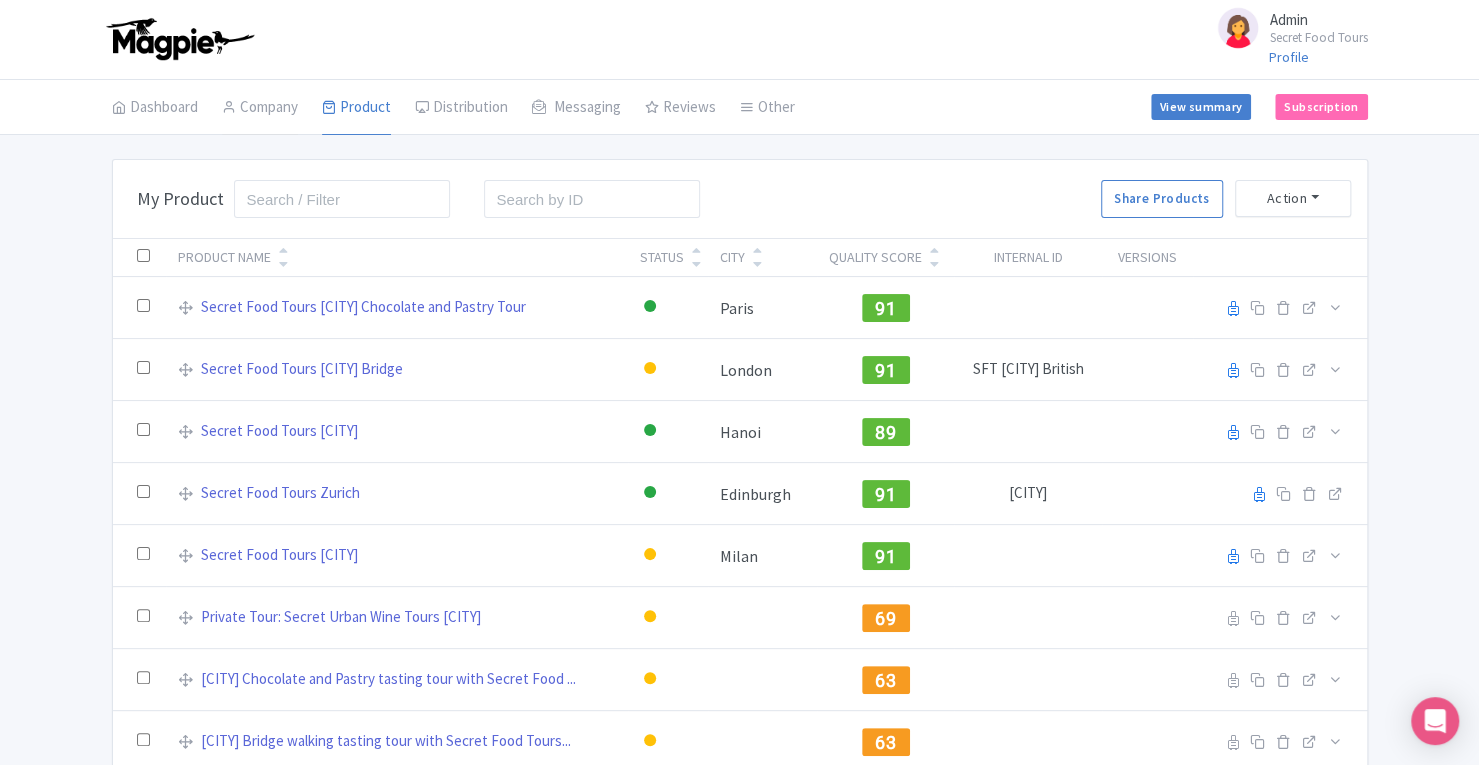 click on "Company" at bounding box center [260, 108] 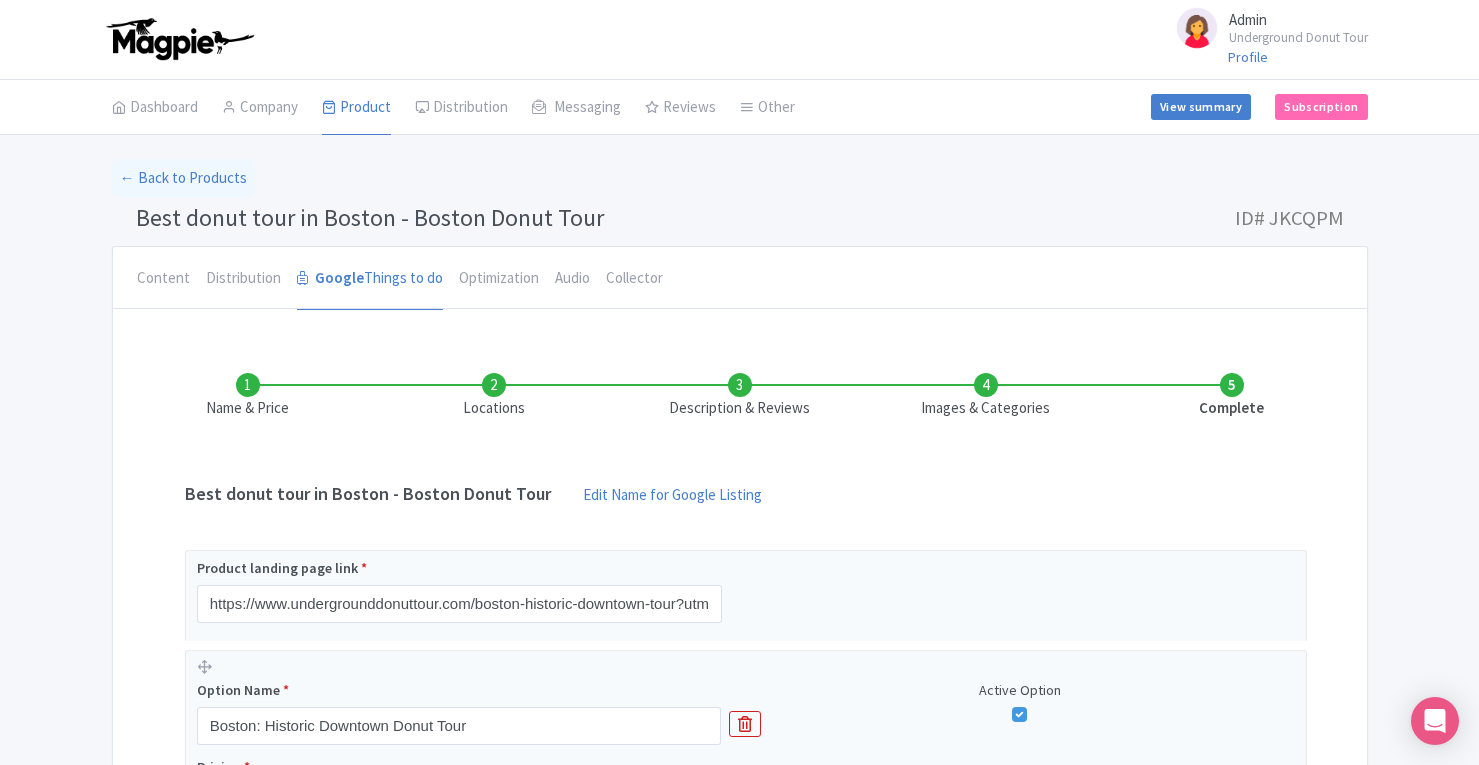 scroll, scrollTop: 0, scrollLeft: 0, axis: both 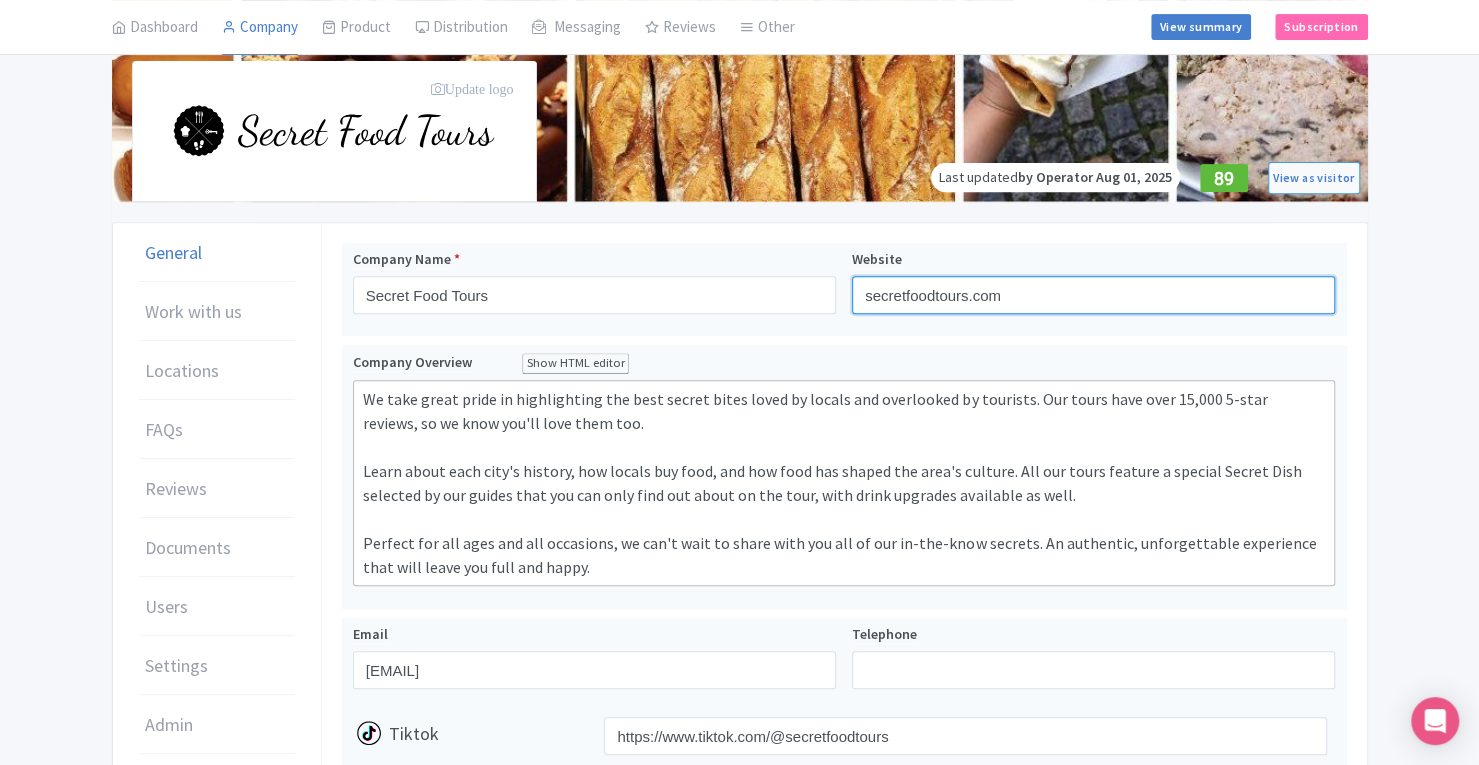 drag, startPoint x: 860, startPoint y: 293, endPoint x: 1205, endPoint y: 306, distance: 345.24484 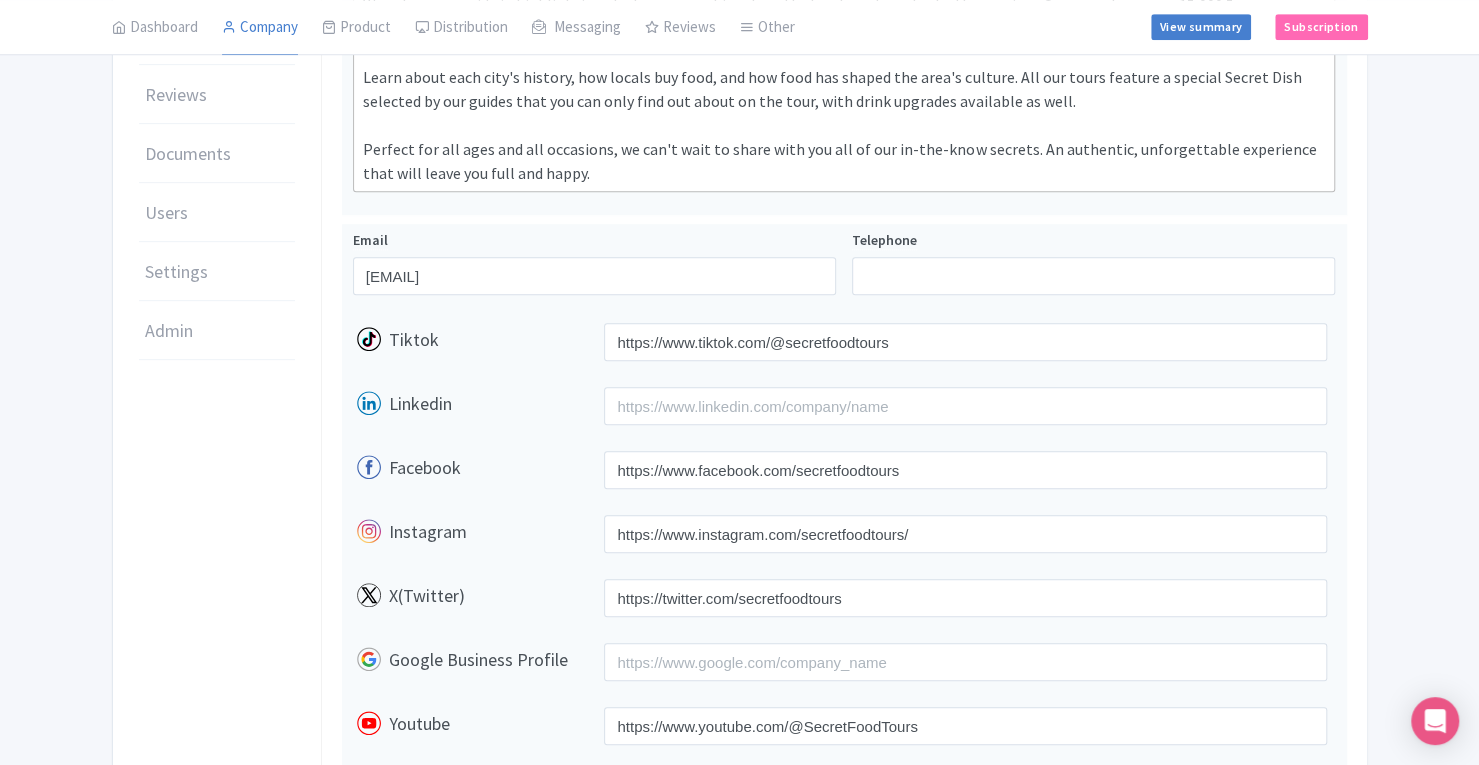 scroll, scrollTop: 819, scrollLeft: 0, axis: vertical 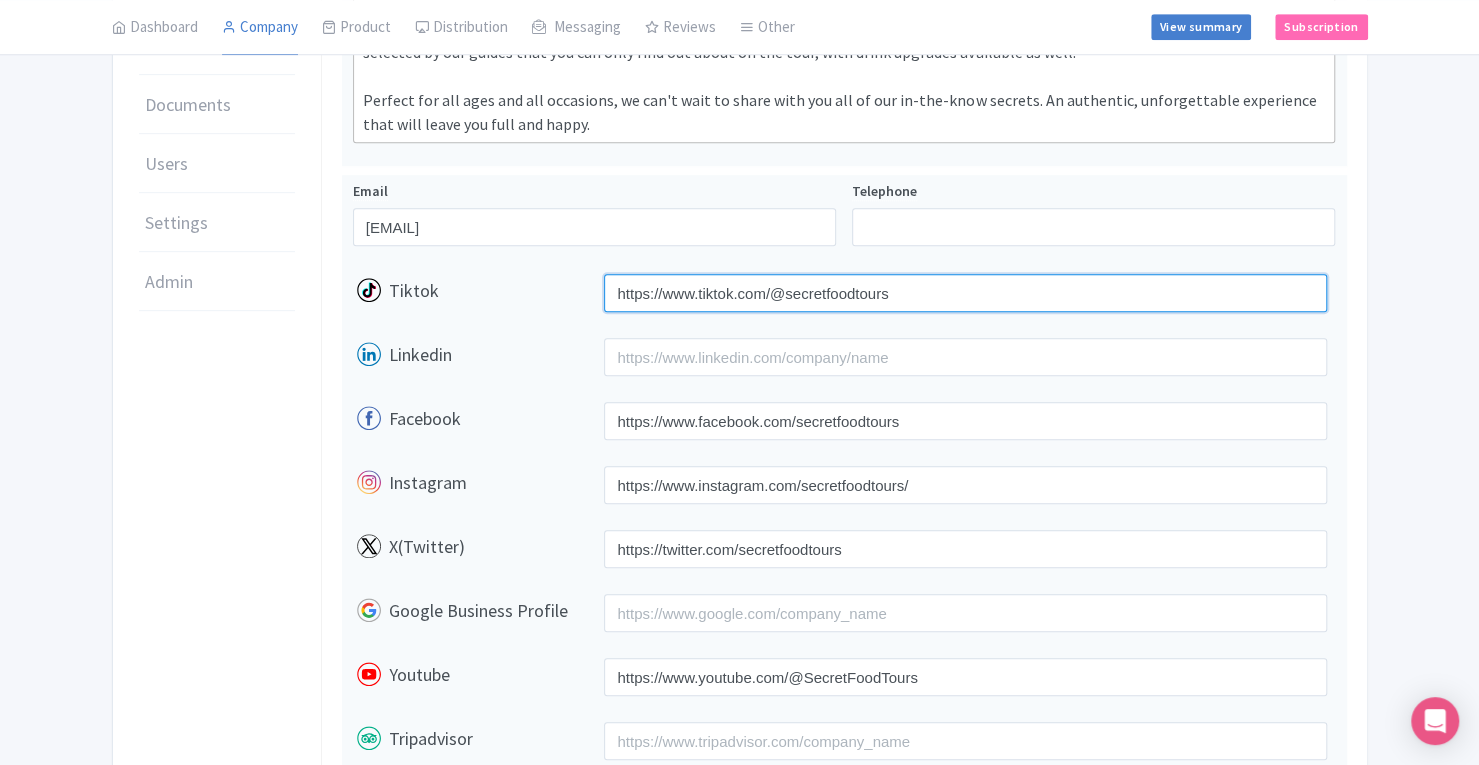 drag, startPoint x: 934, startPoint y: 291, endPoint x: 598, endPoint y: 312, distance: 336.6556 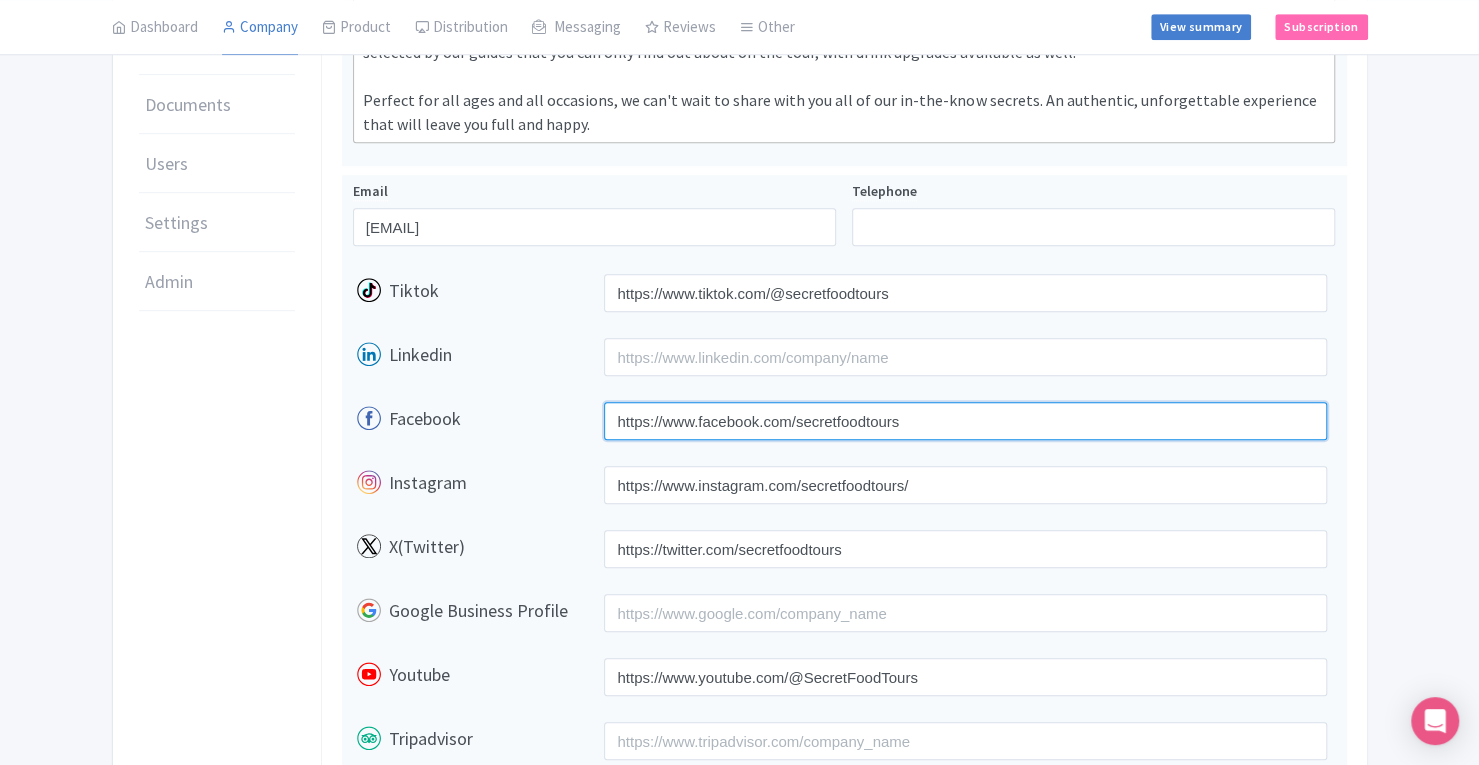 drag, startPoint x: 616, startPoint y: 415, endPoint x: 940, endPoint y: 421, distance: 324.05554 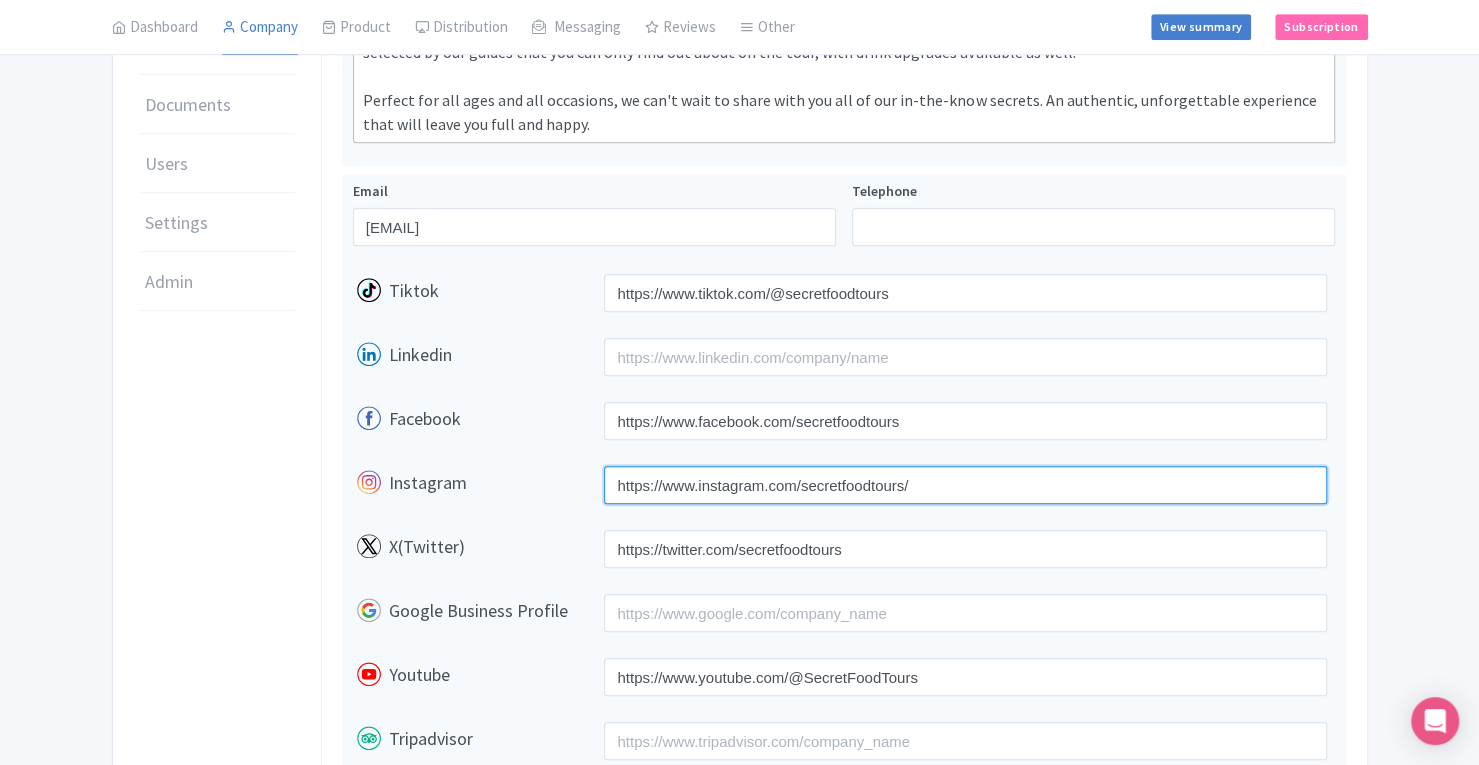 drag, startPoint x: 616, startPoint y: 487, endPoint x: 998, endPoint y: 496, distance: 382.10602 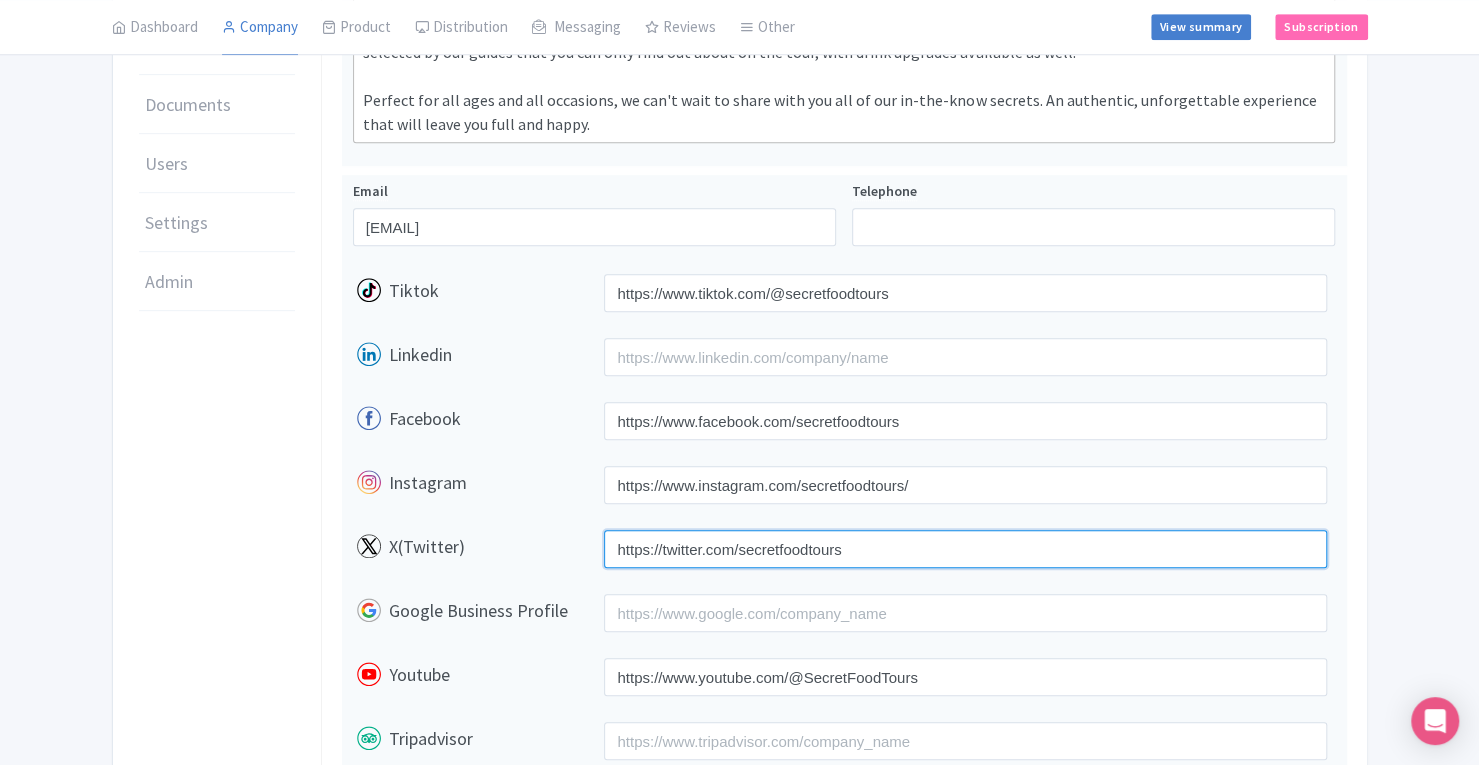 drag, startPoint x: 610, startPoint y: 542, endPoint x: 962, endPoint y: 558, distance: 352.36343 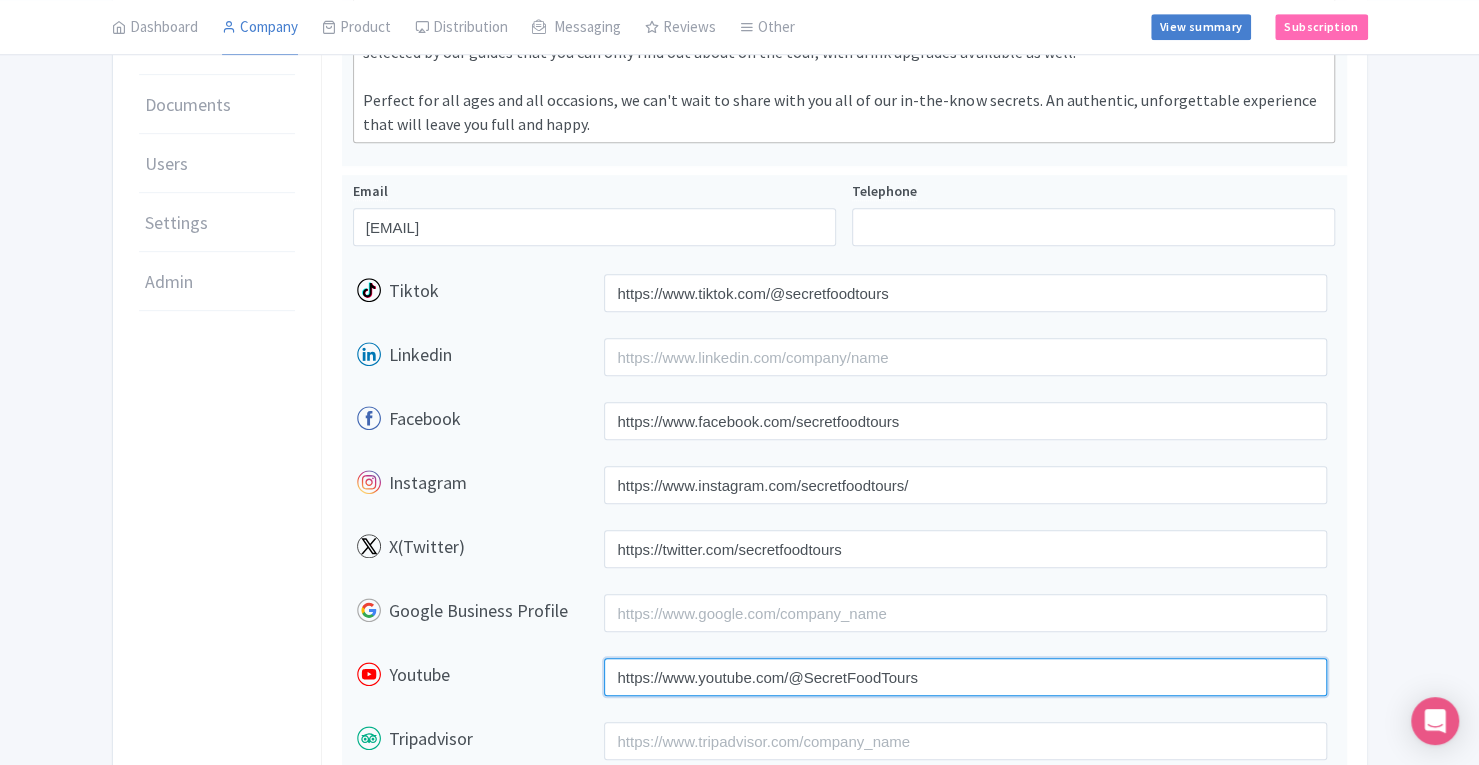 drag, startPoint x: 614, startPoint y: 680, endPoint x: 1058, endPoint y: 673, distance: 444.05518 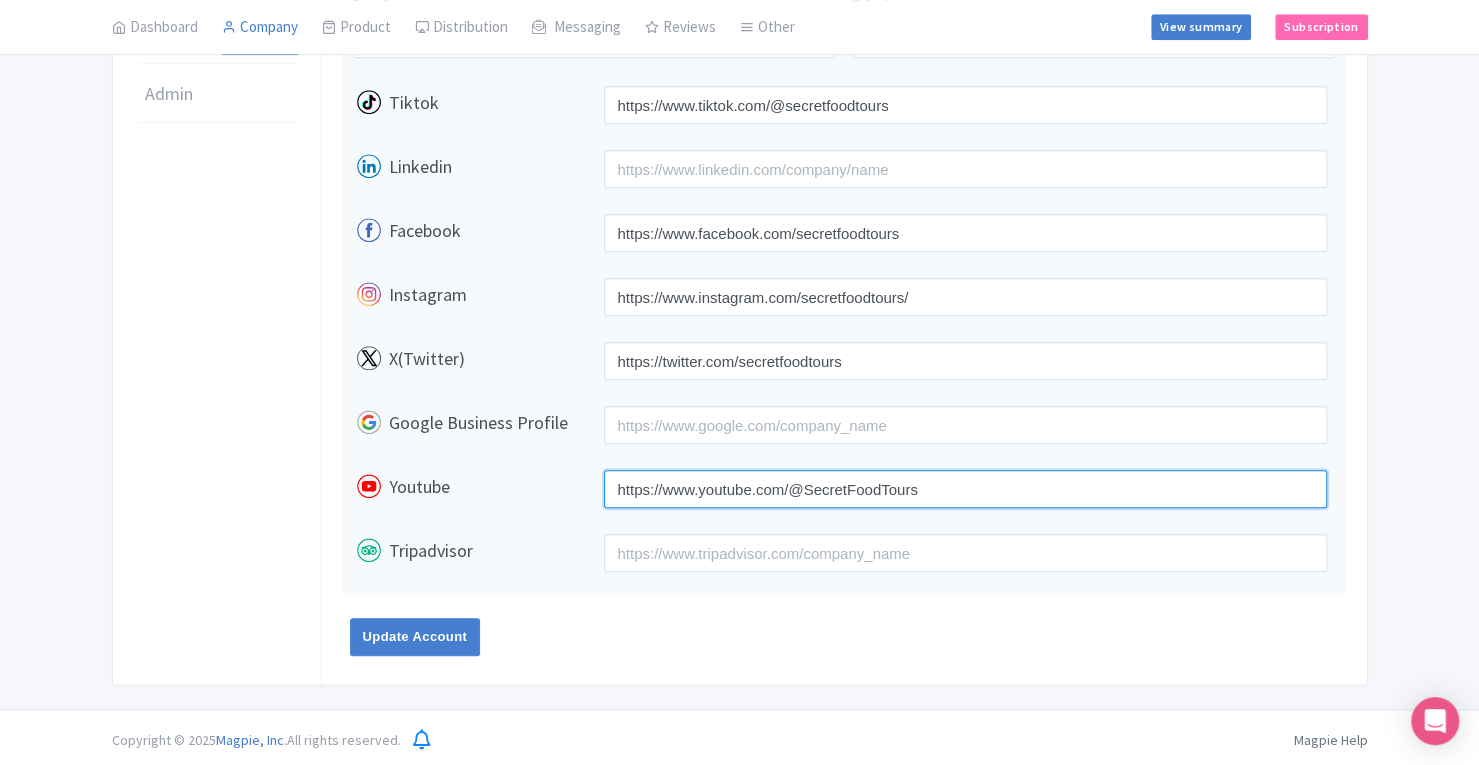 scroll, scrollTop: 936, scrollLeft: 0, axis: vertical 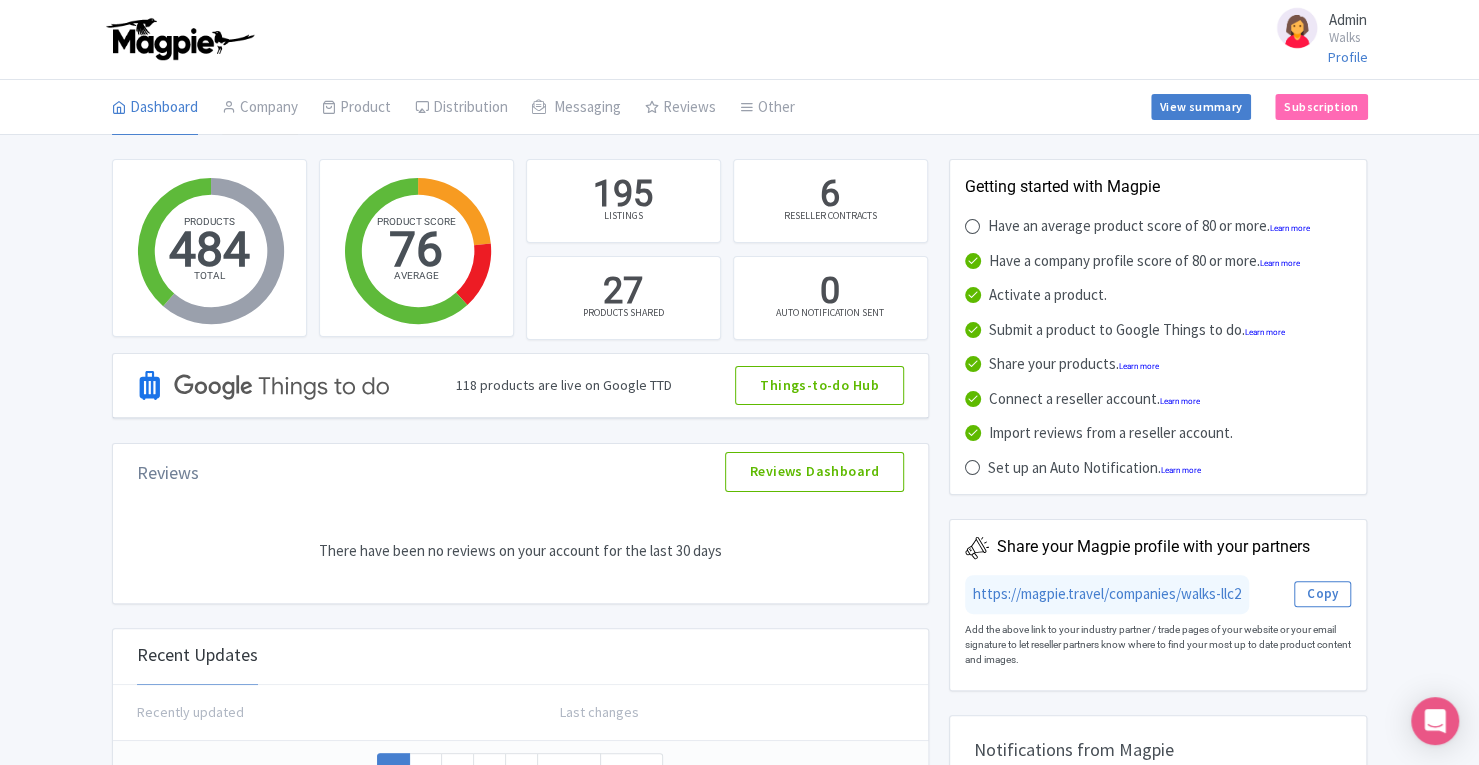 click on "Company" at bounding box center (260, 108) 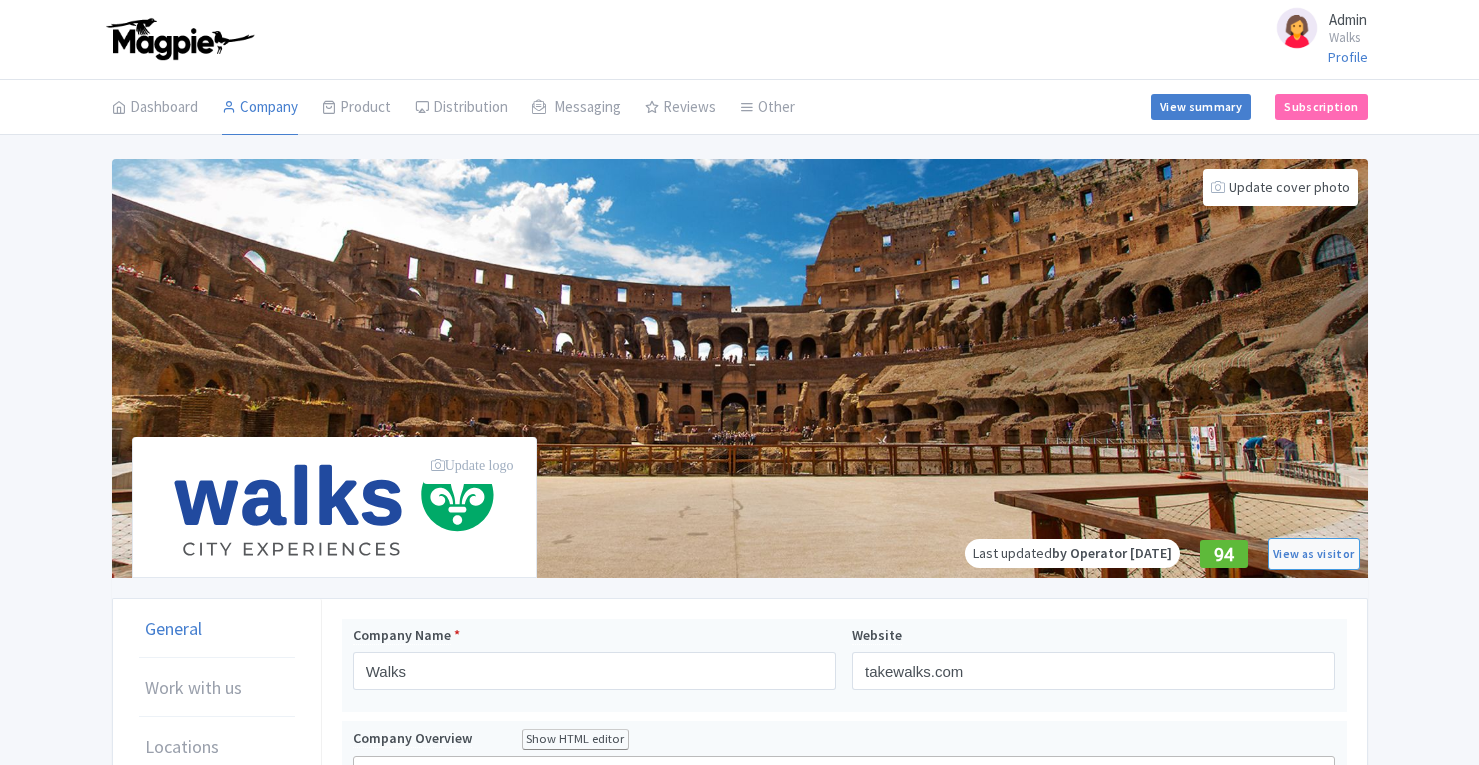 scroll, scrollTop: 0, scrollLeft: 0, axis: both 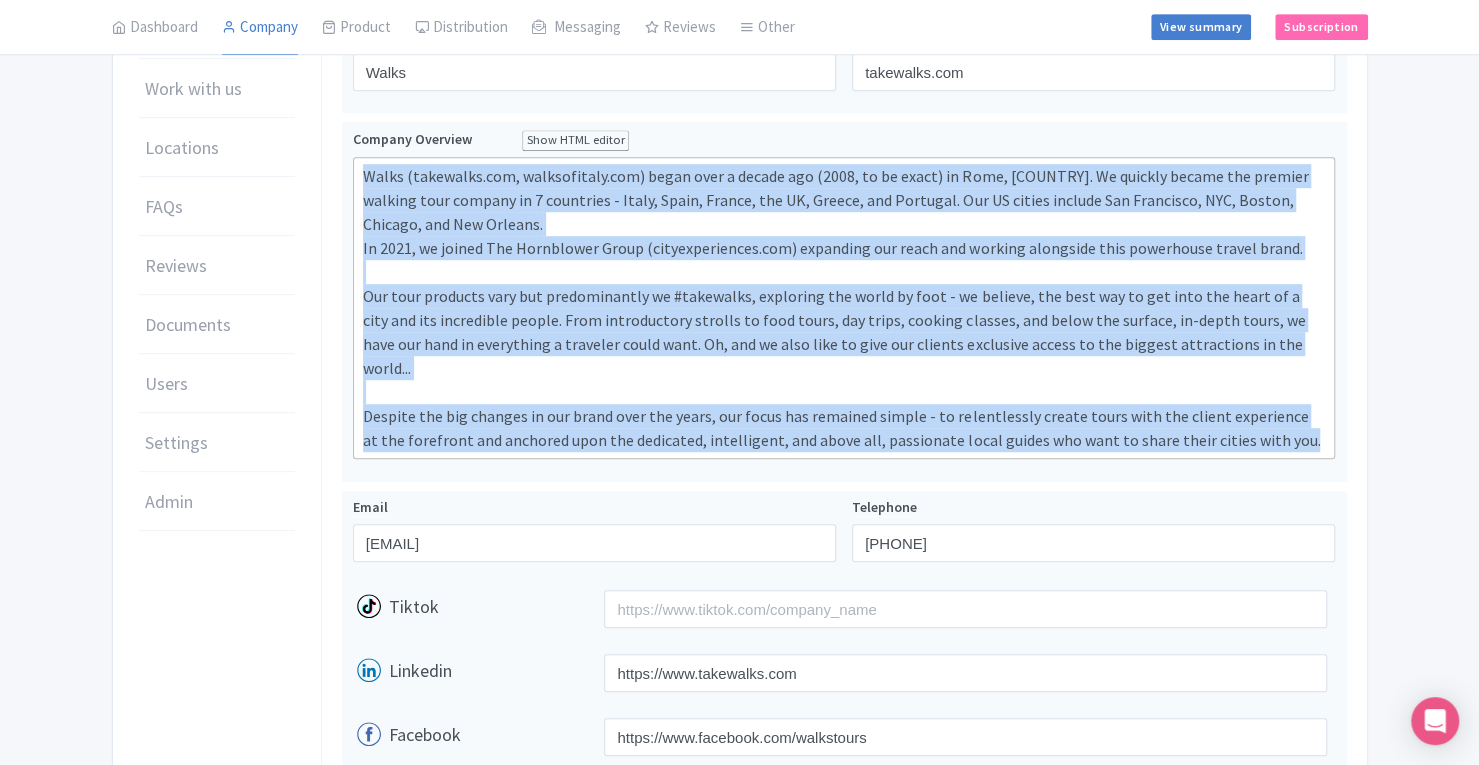 drag, startPoint x: 361, startPoint y: 175, endPoint x: 1284, endPoint y: 421, distance: 955.21985 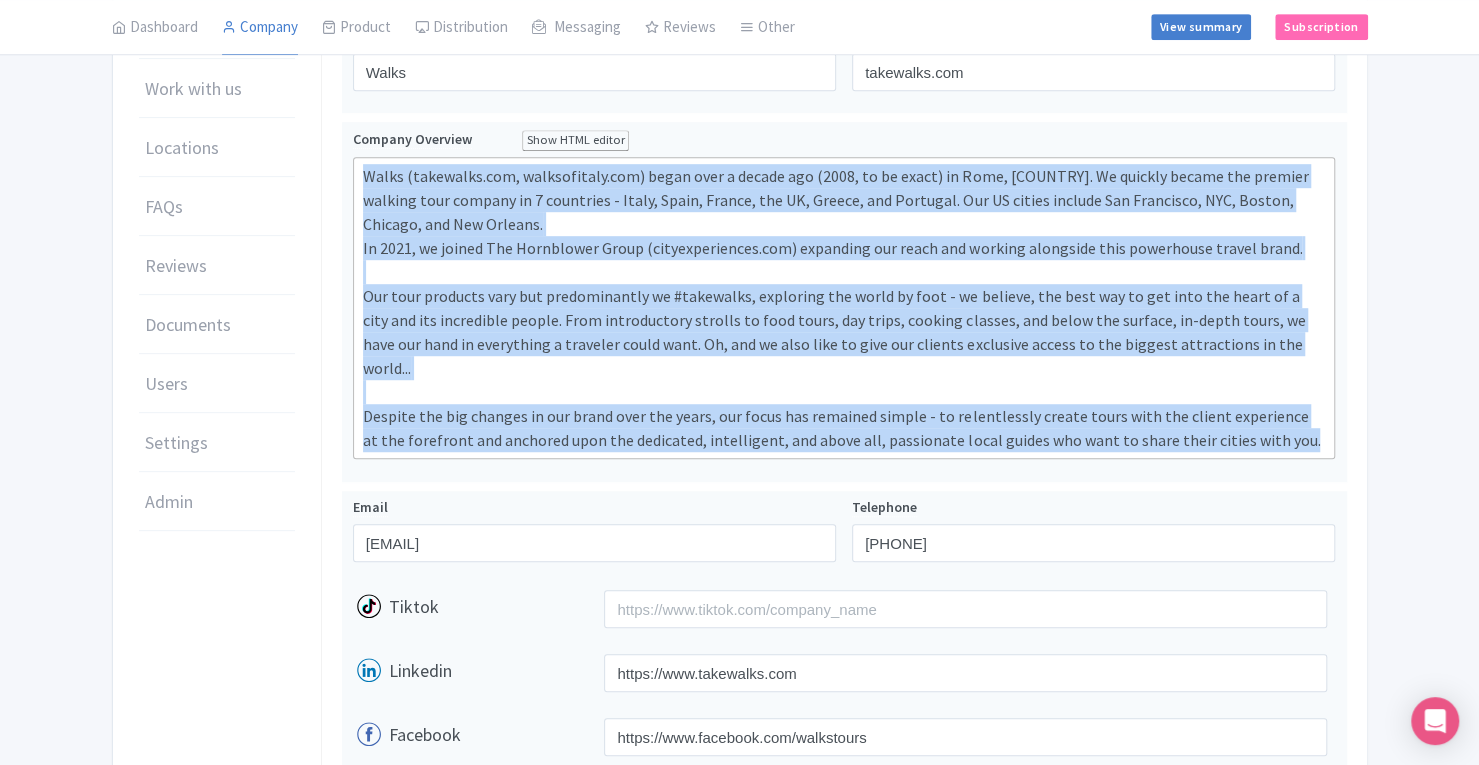 click on "Walks (takewalks.com, walksofitaly.com) began over a decade ago (2008, to be exact) in Rome, [COUNTRY]. We quickly became the premier walking tour company in 7 countries - Italy, Spain, France, the UK, Greece, and Portugal. Our US cities include San Francisco, NYC, Boston, Chicago, and New Orleans. In 2021, we joined The Hornblower Group (cityexperiences.com) expanding our reach and working alongside this powerhouse travel brand. Our tour products vary but predominantly we #takewalks, exploring the world by foot - we believe, the best way to get into the heart of a city and its incredible people. From introductory strolls to food tours, day trips, cooking classes, and below the surface, in-depth tours, we have our hand in everything a traveler could want. Oh, and we also like to give our clients exclusive access to the biggest attractions in the world..." 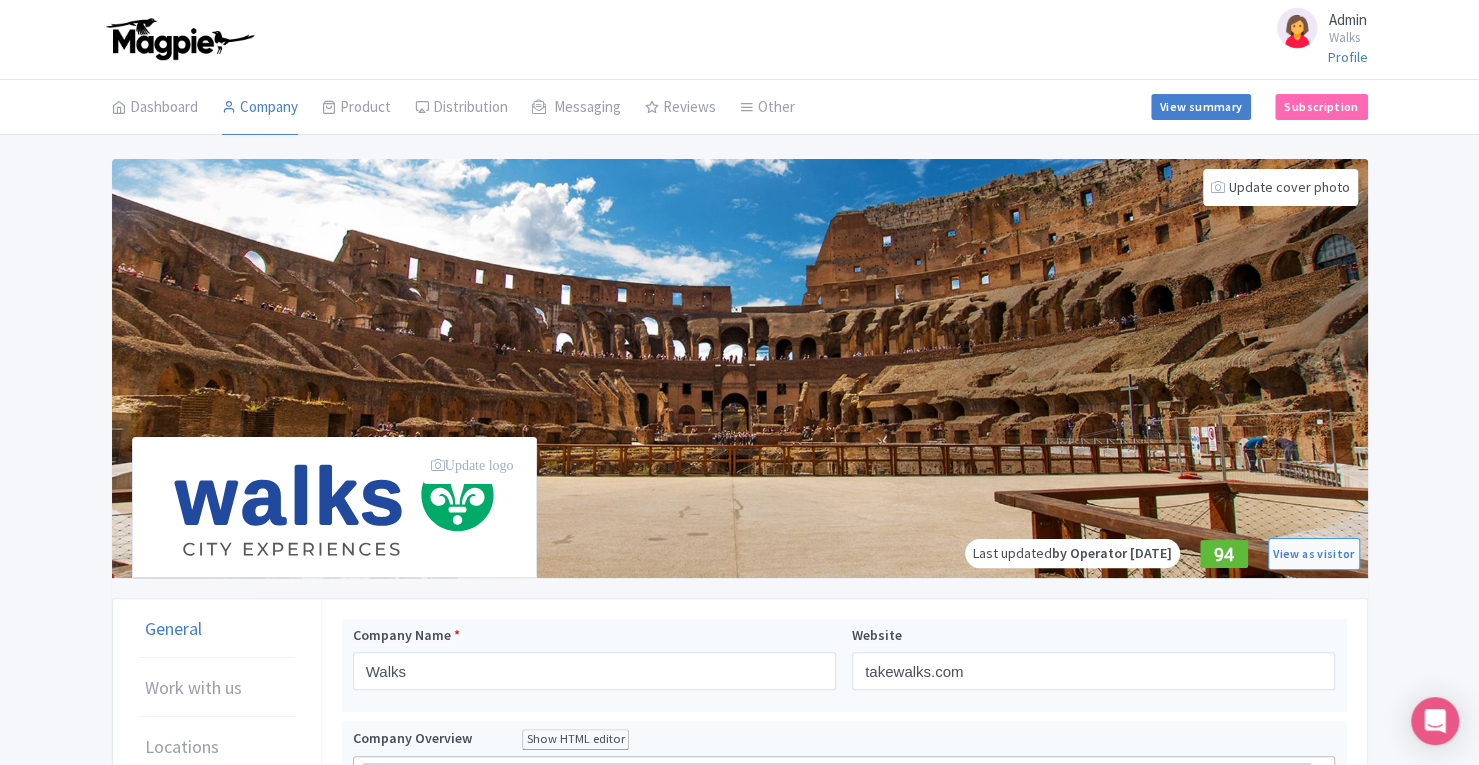 scroll, scrollTop: 376, scrollLeft: 0, axis: vertical 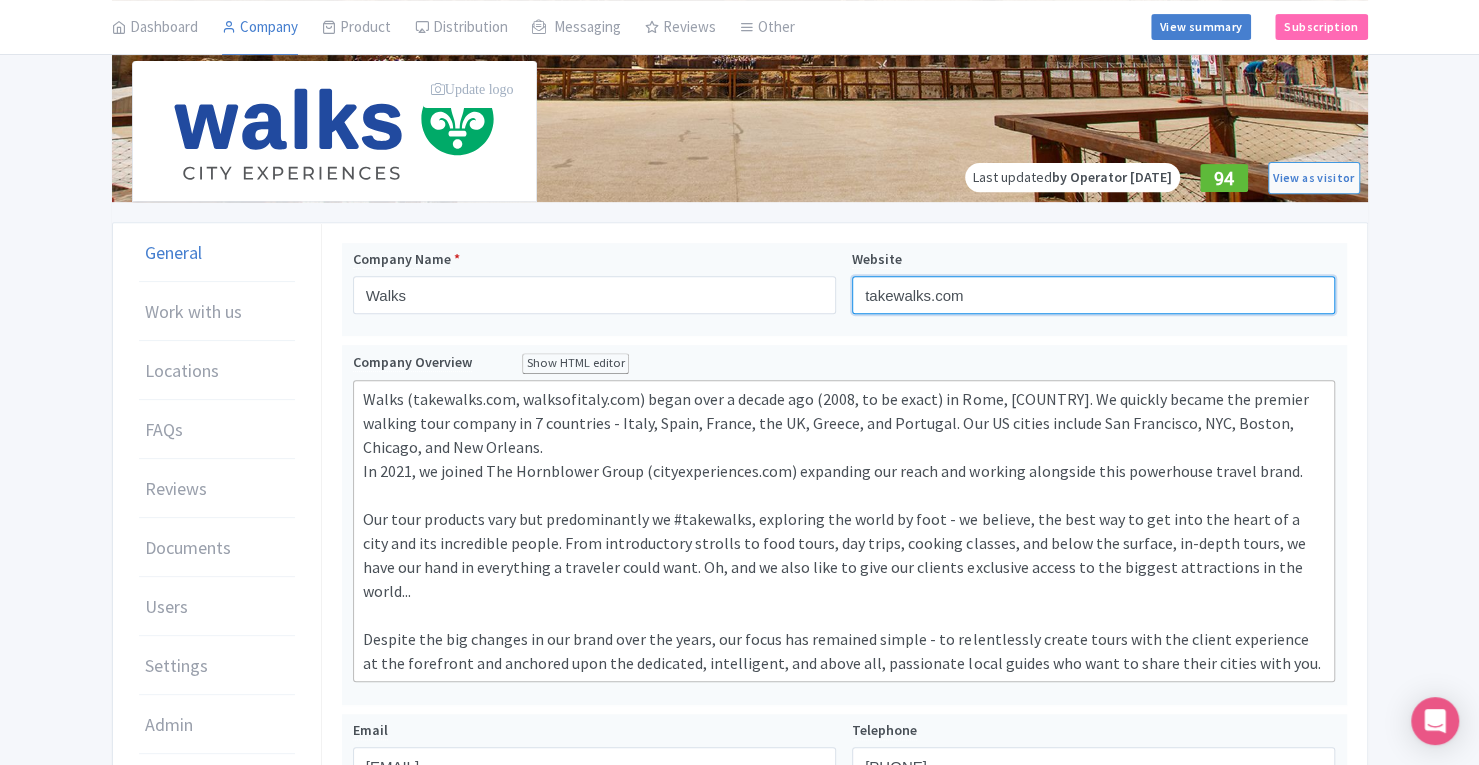 drag, startPoint x: 1010, startPoint y: 289, endPoint x: 846, endPoint y: 299, distance: 164.3046 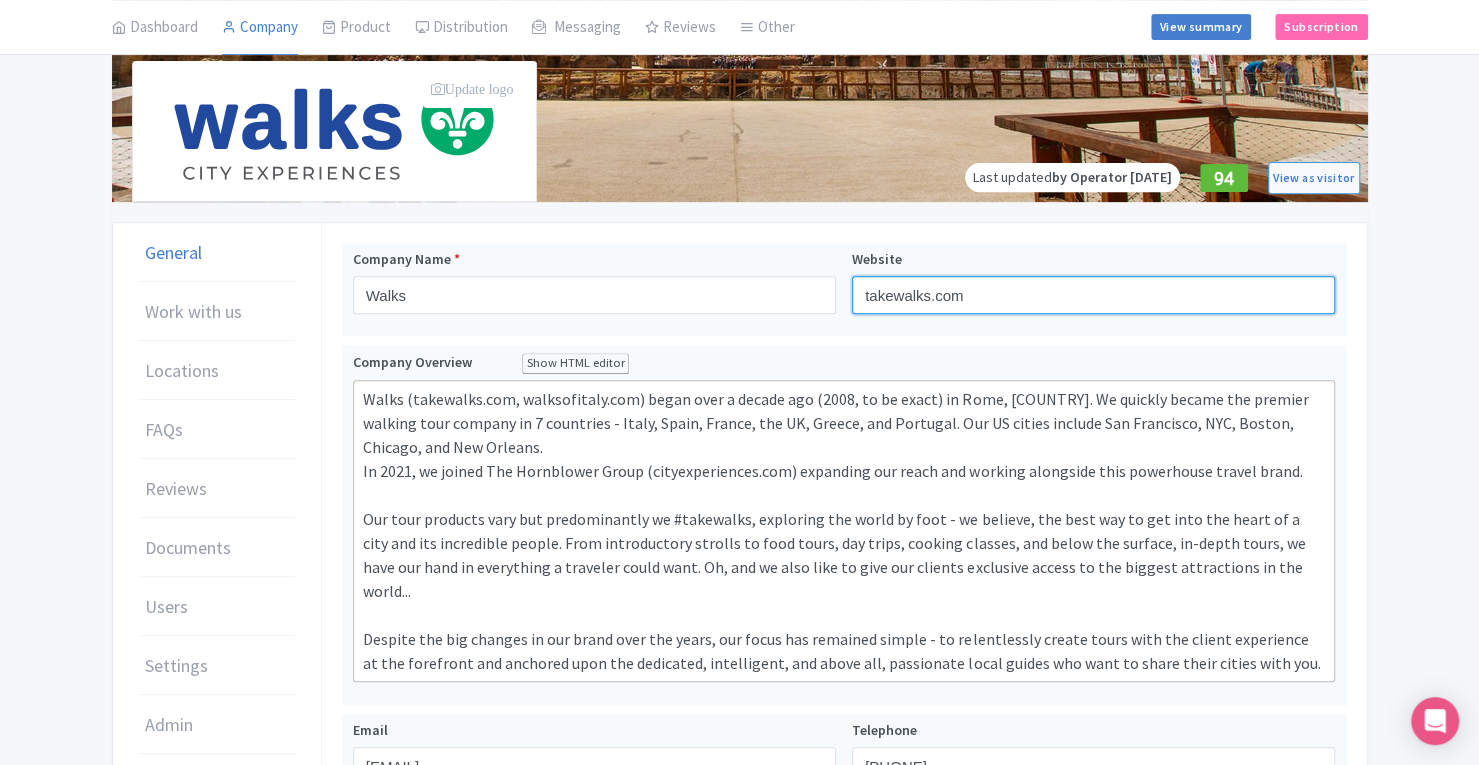 scroll, scrollTop: 995, scrollLeft: 0, axis: vertical 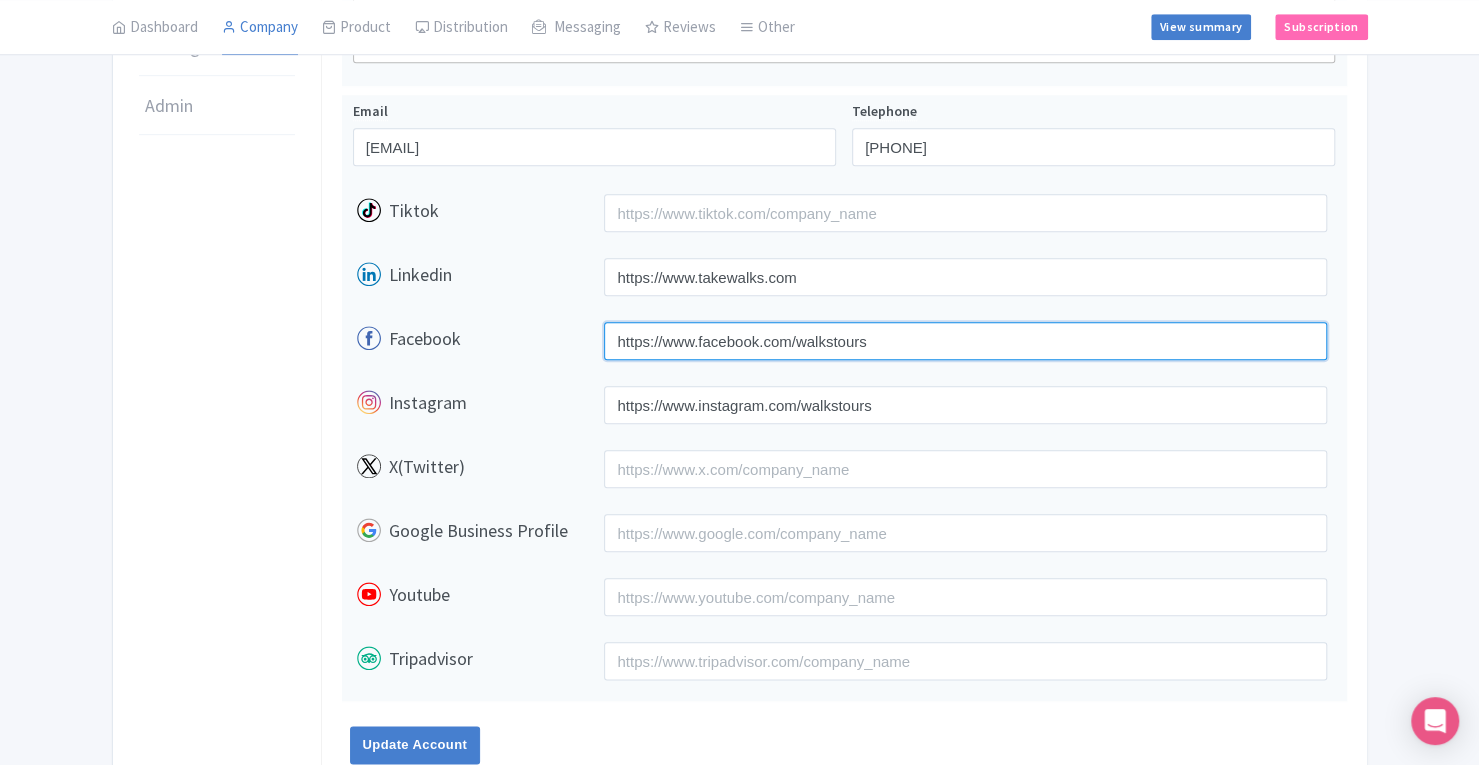 drag, startPoint x: 616, startPoint y: 309, endPoint x: 1006, endPoint y: 308, distance: 390.00128 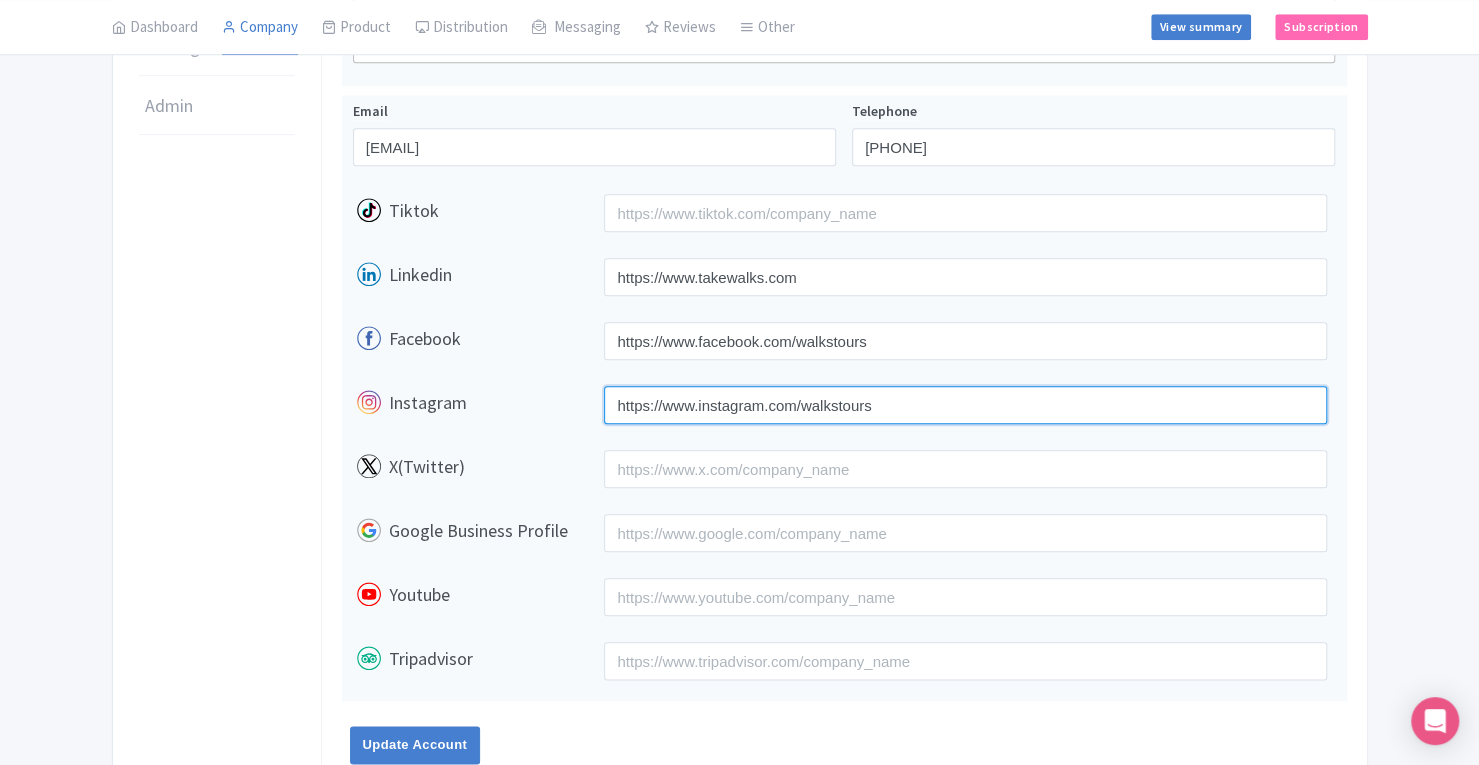 drag, startPoint x: 616, startPoint y: 377, endPoint x: 1016, endPoint y: 375, distance: 400.005 